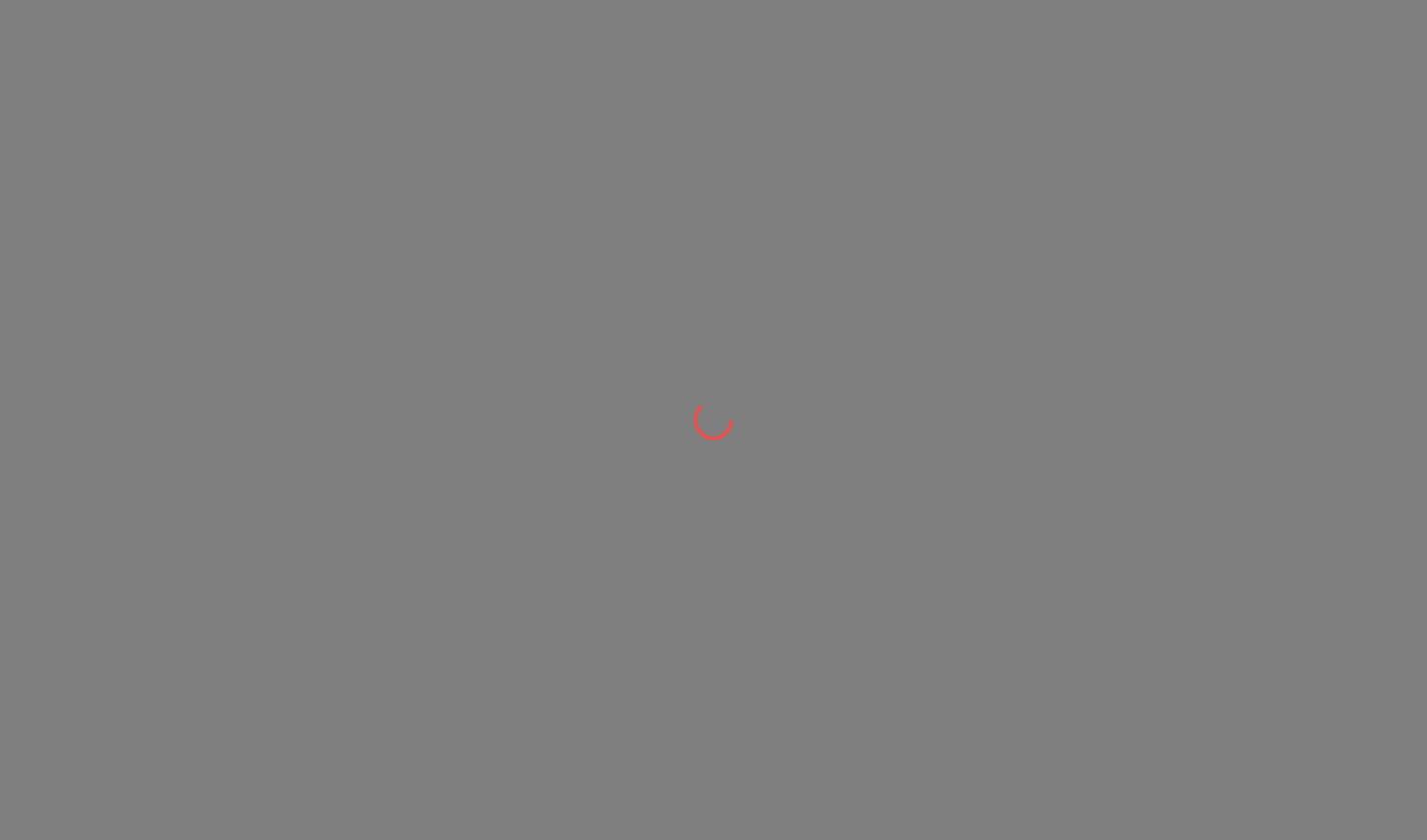 scroll, scrollTop: 0, scrollLeft: 0, axis: both 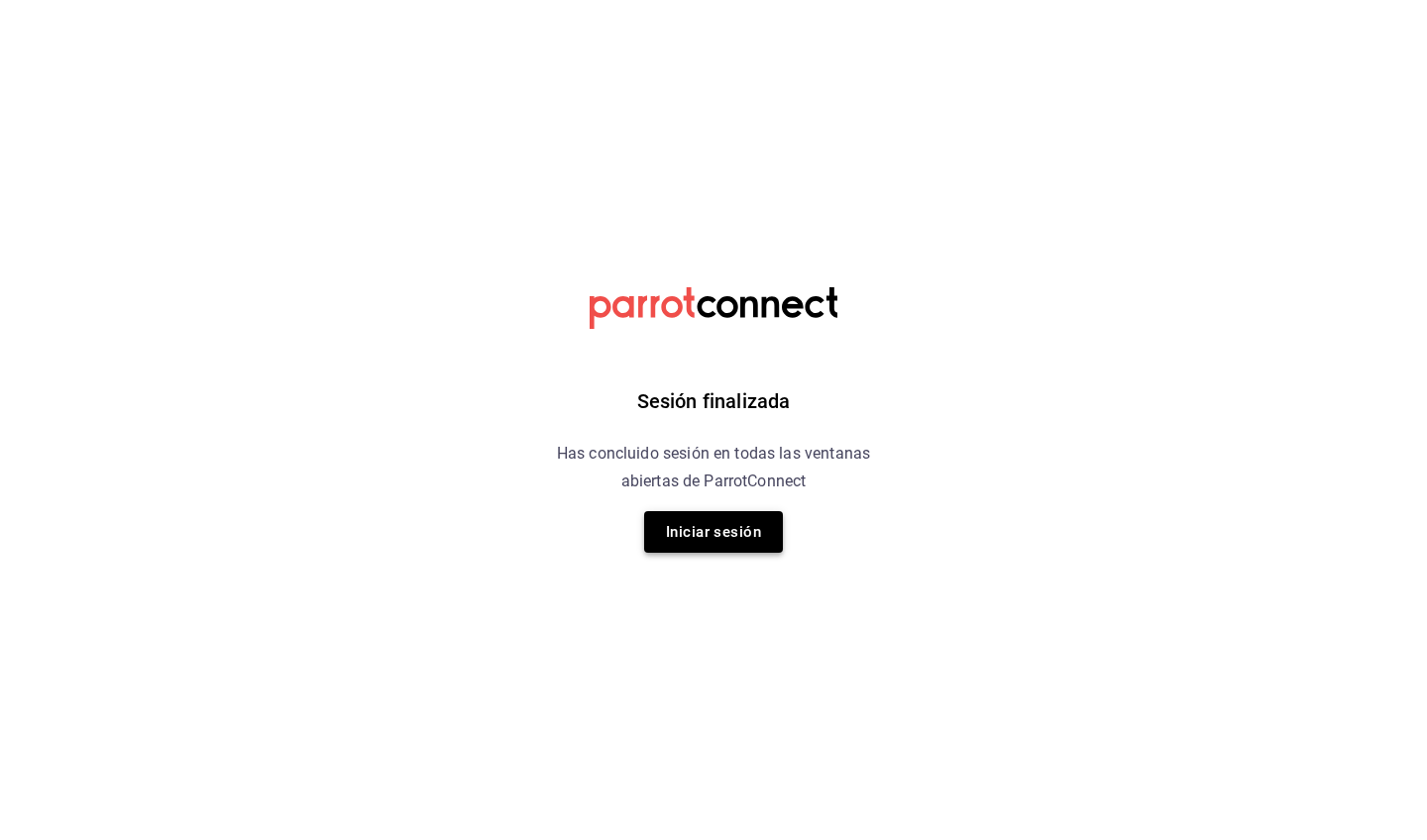 click on "Iniciar sesión" at bounding box center (714, 532) 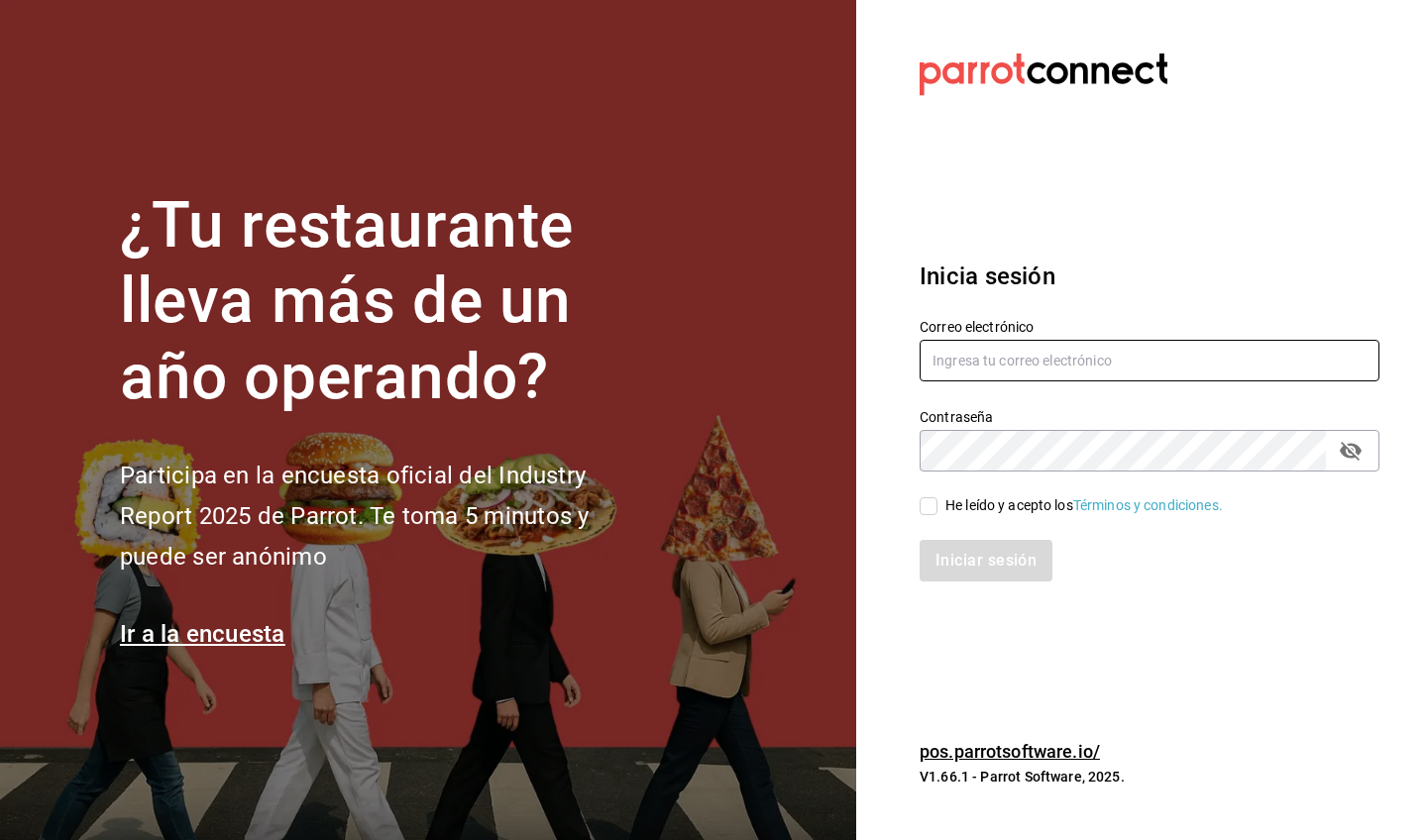type on "guillermo.sanchez@grupocosteno.com" 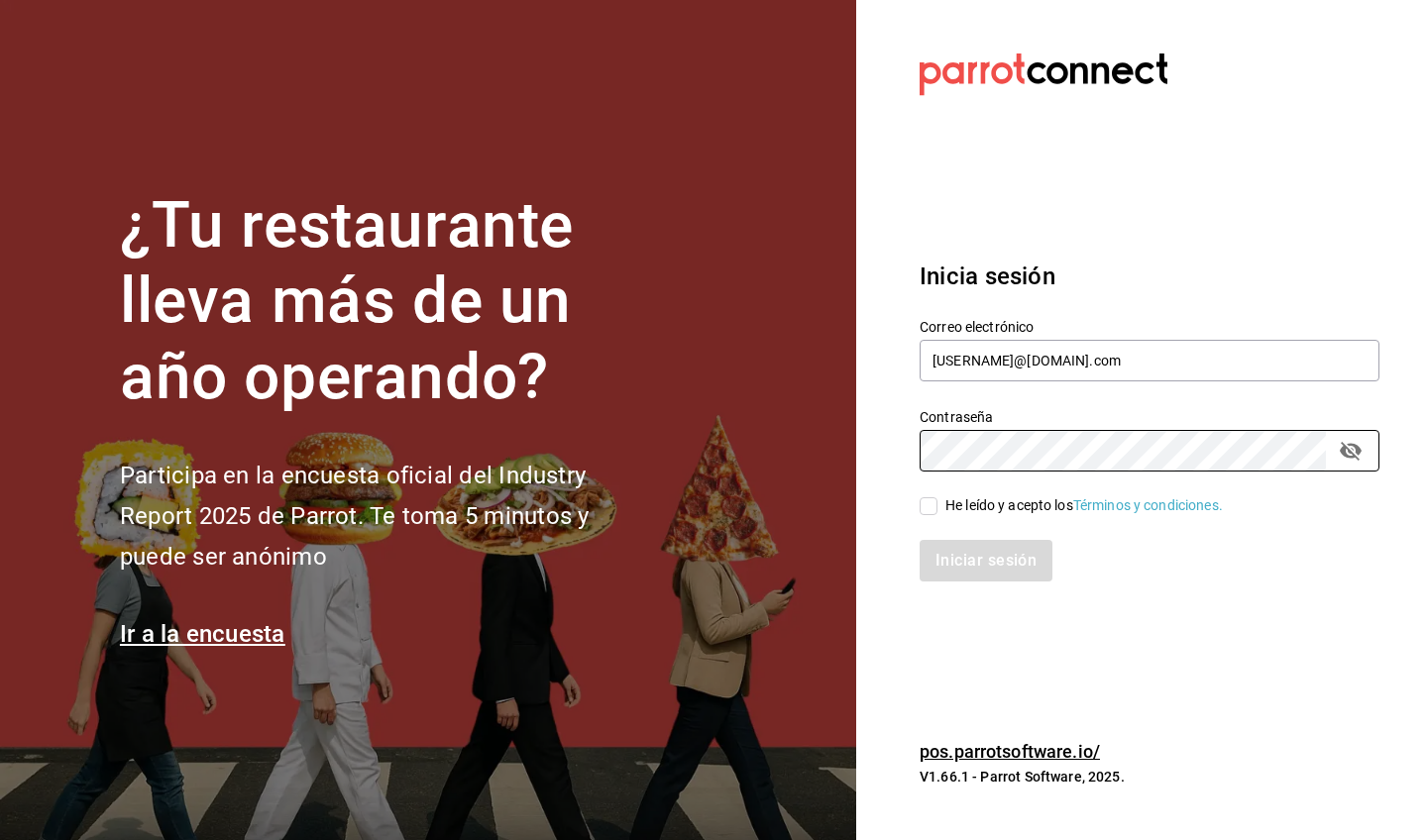 click on "He leído y acepto los  Términos y condiciones." at bounding box center (929, 506) 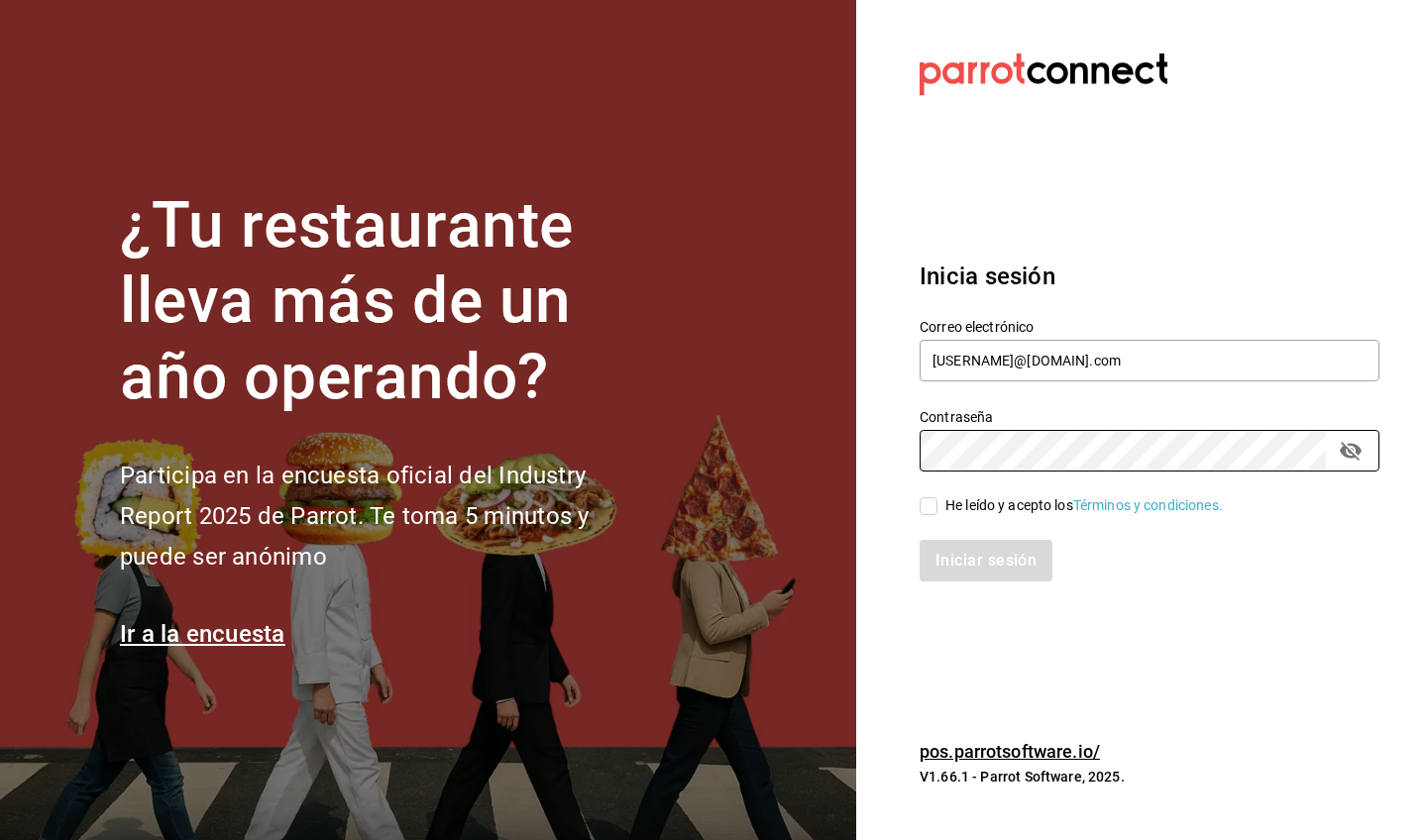 checkbox on "true" 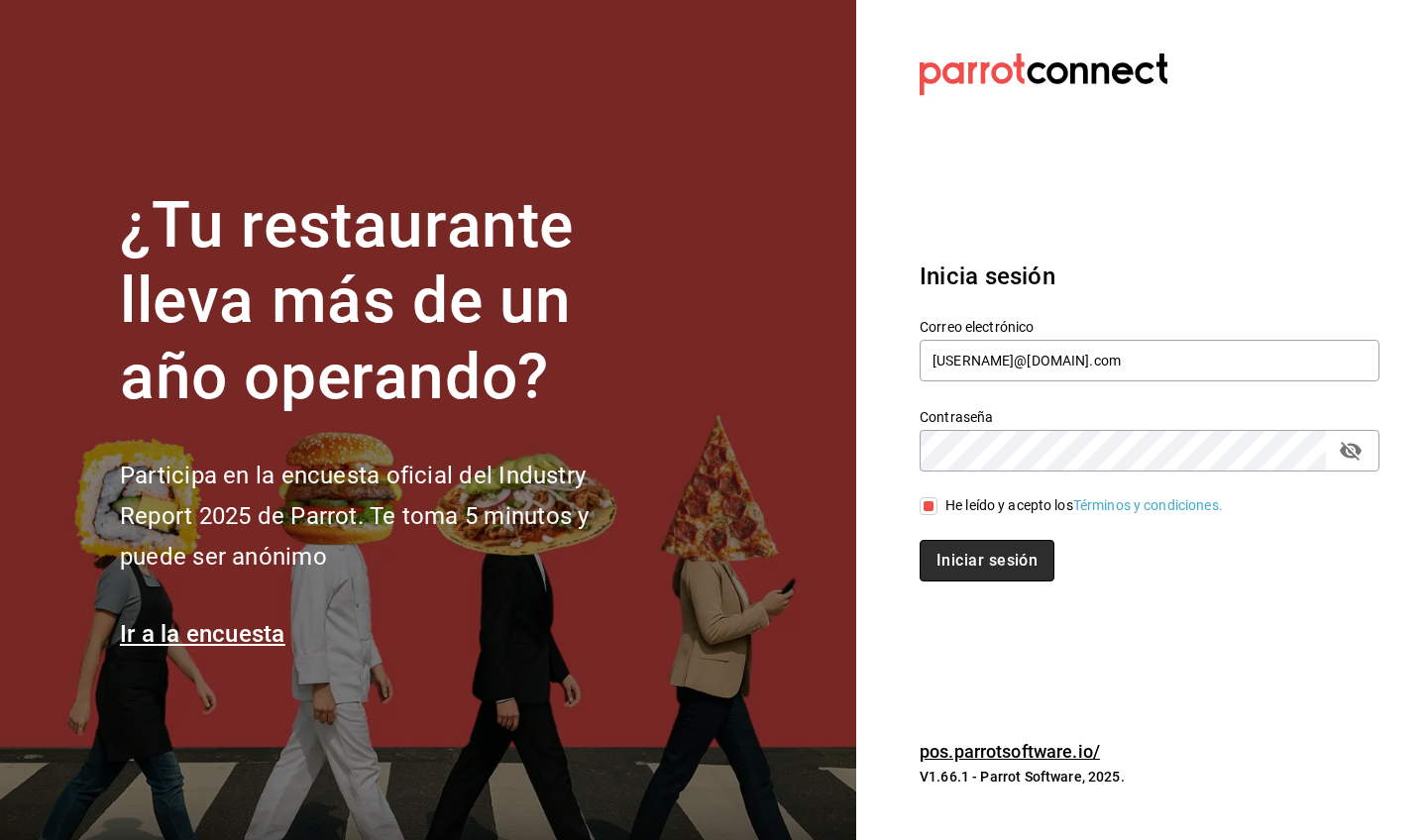 click on "Iniciar sesión" at bounding box center (987, 561) 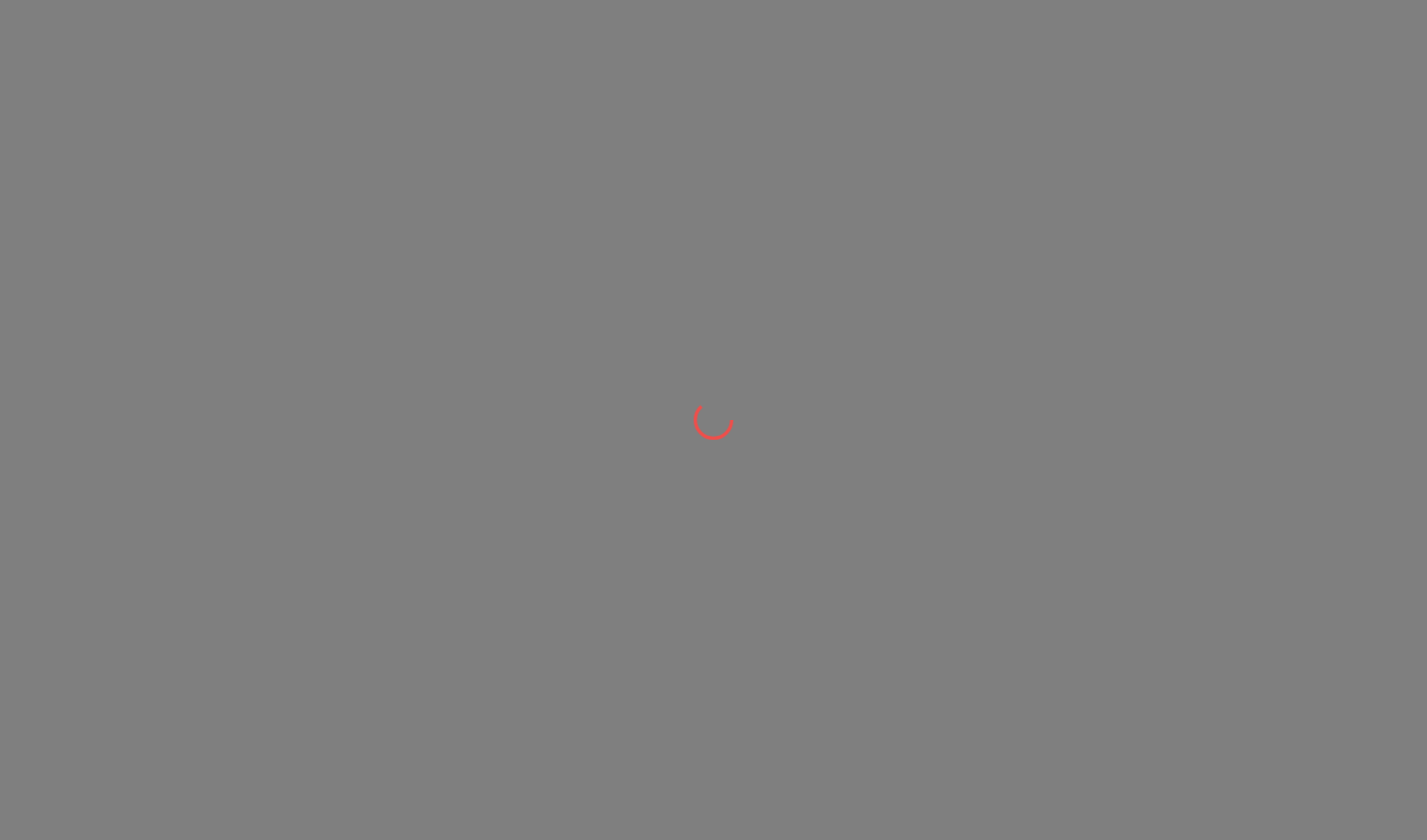 scroll, scrollTop: 0, scrollLeft: 0, axis: both 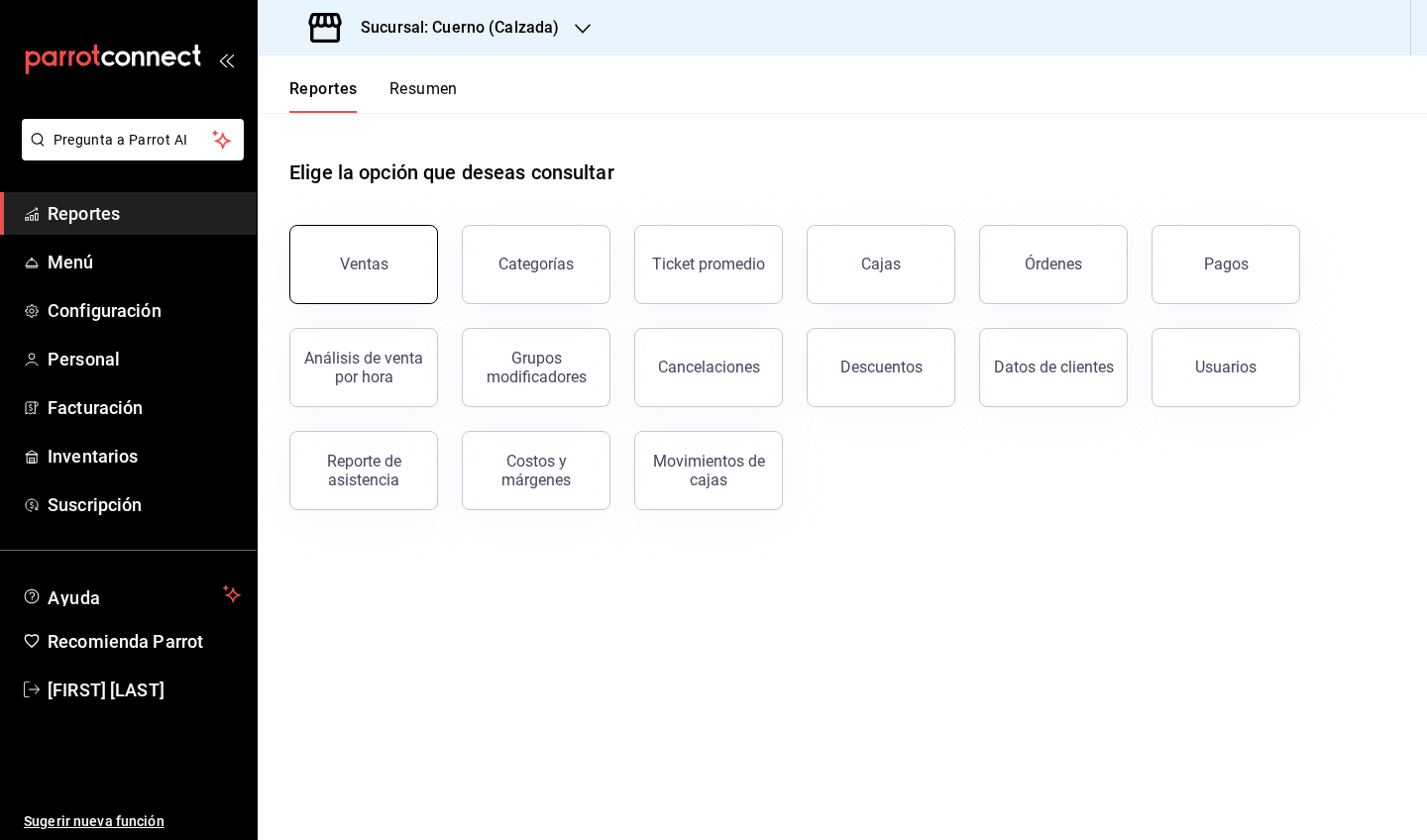 click on "Ventas" at bounding box center [364, 264] 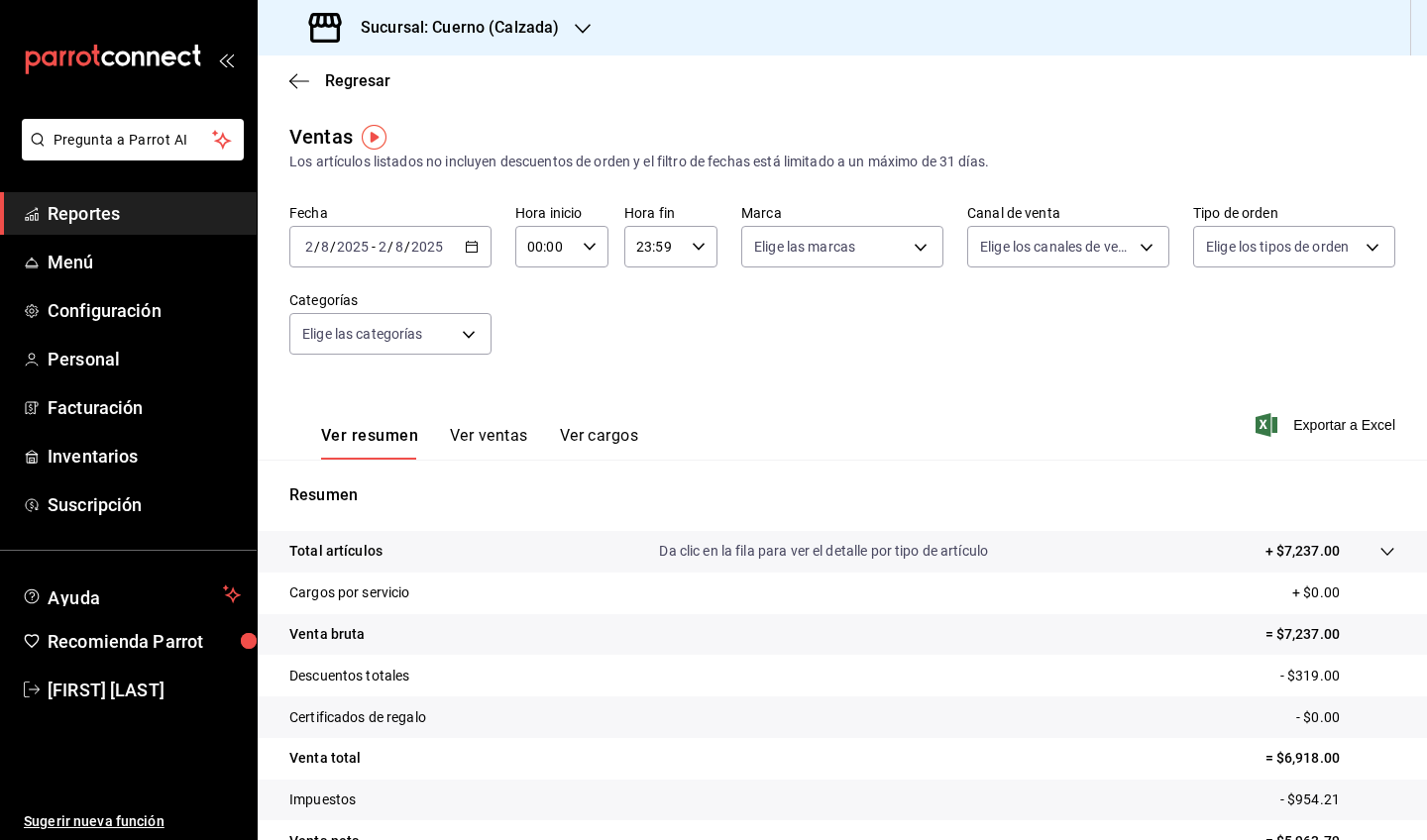 click 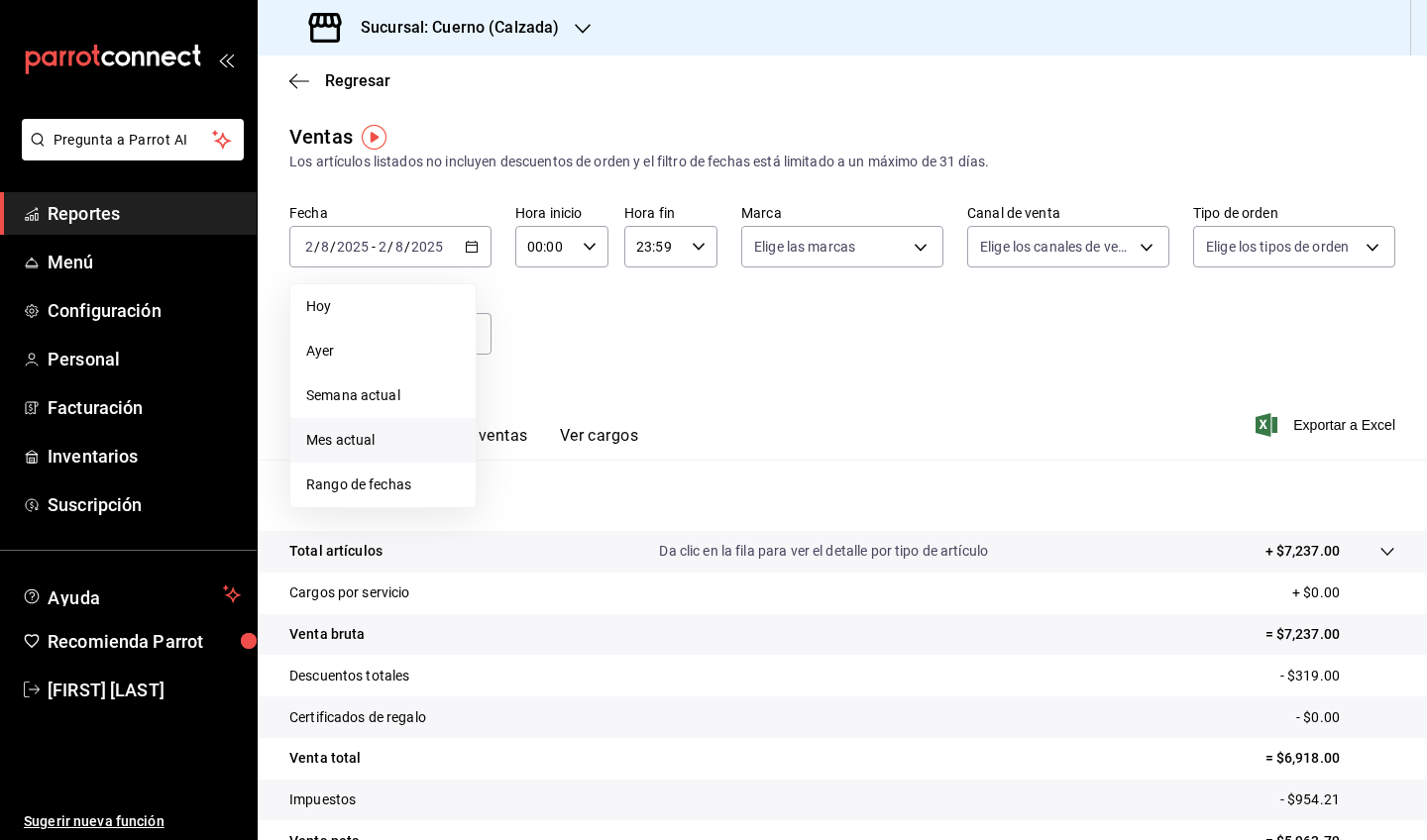 click on "Mes actual" at bounding box center (383, 440) 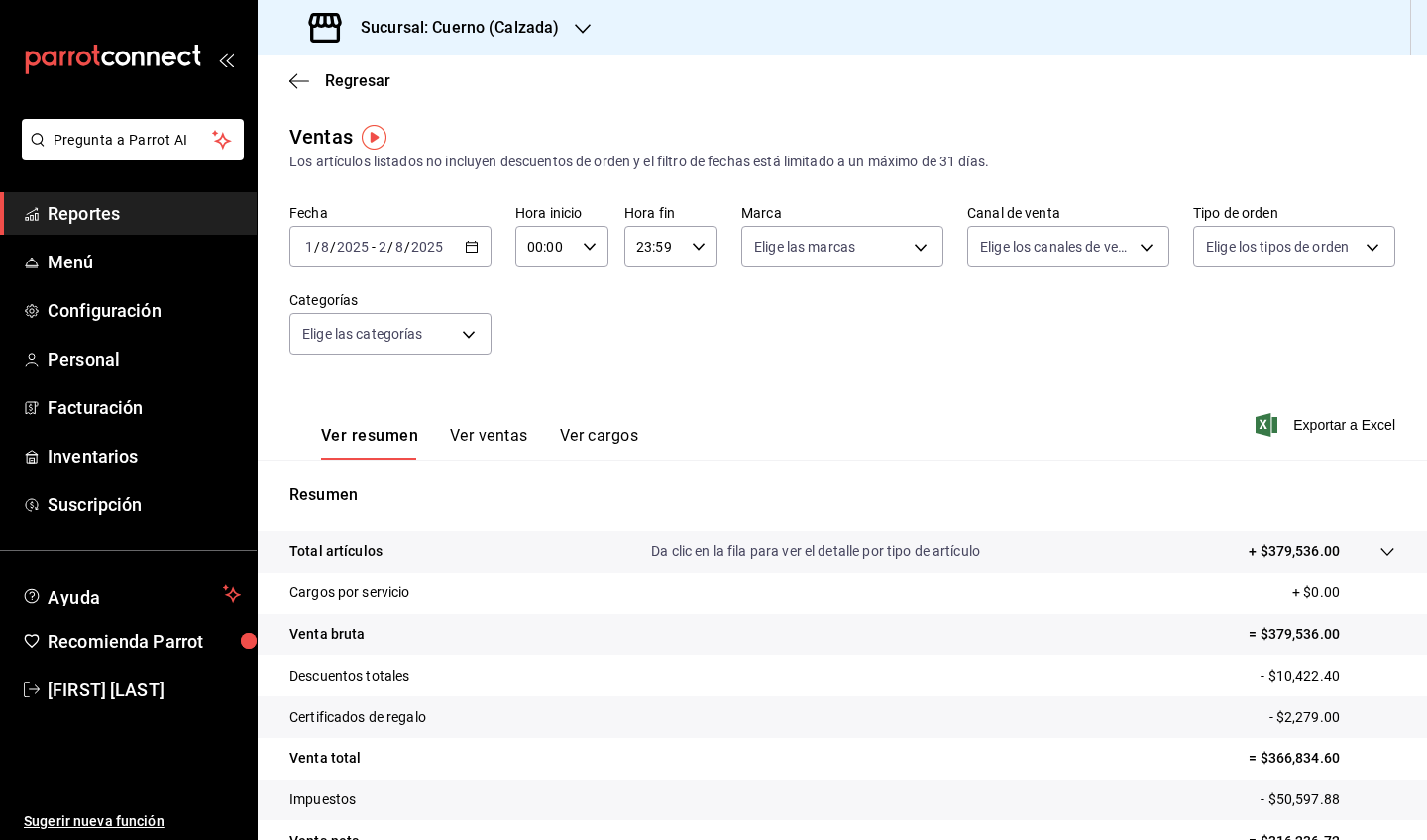 click on "00:00 Hora inicio" at bounding box center (562, 247) 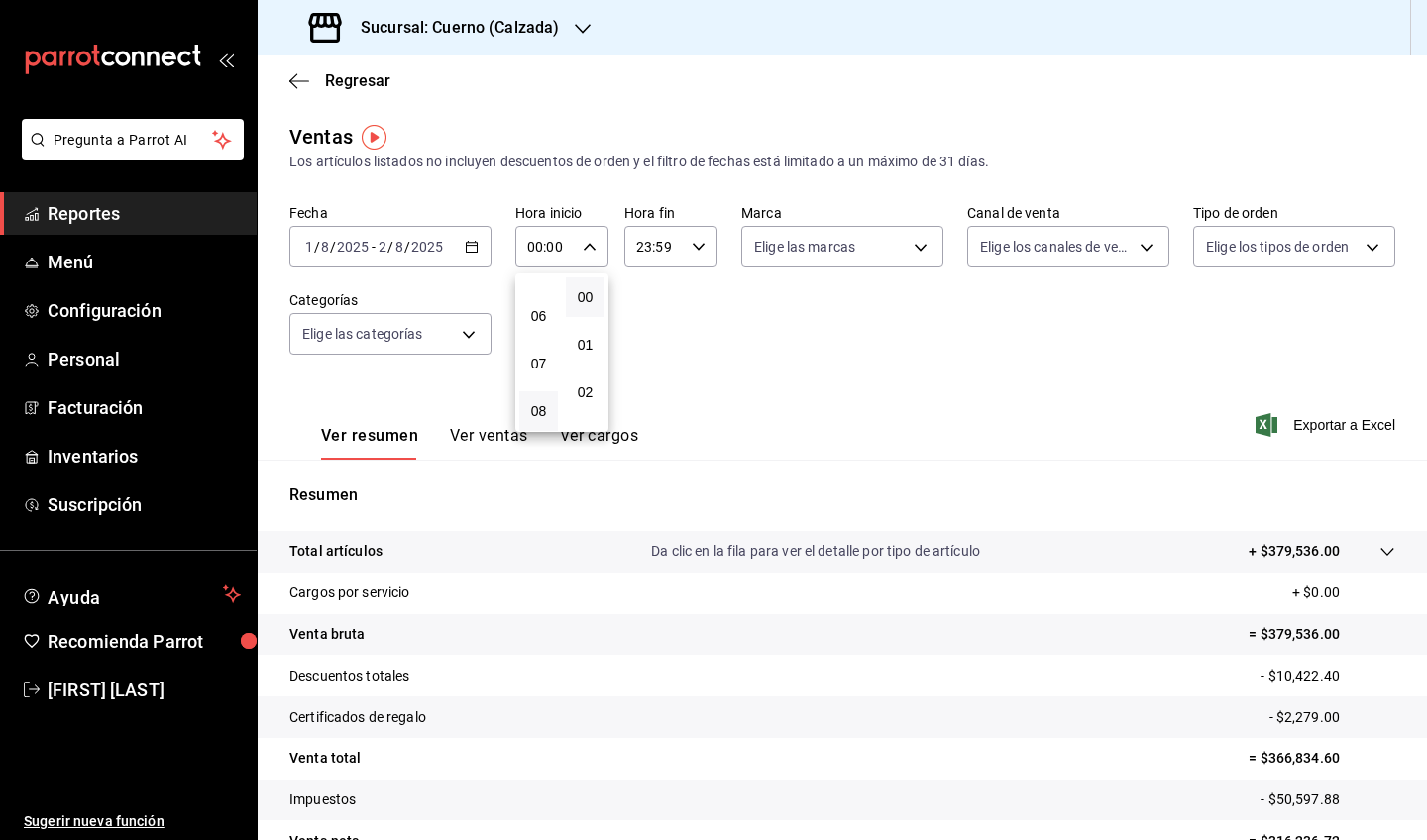 scroll, scrollTop: 260, scrollLeft: 0, axis: vertical 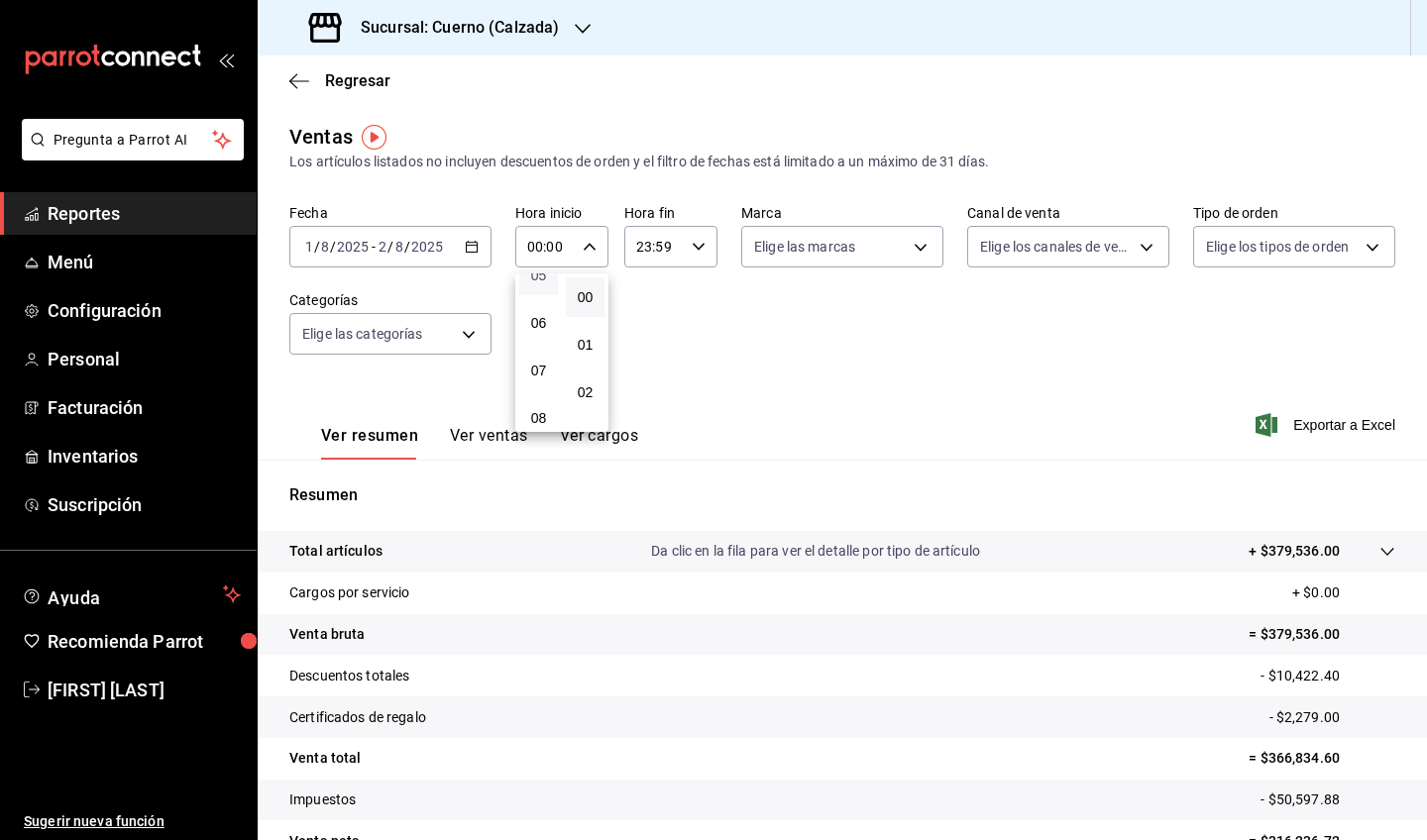 click on "05" at bounding box center (538, 275) 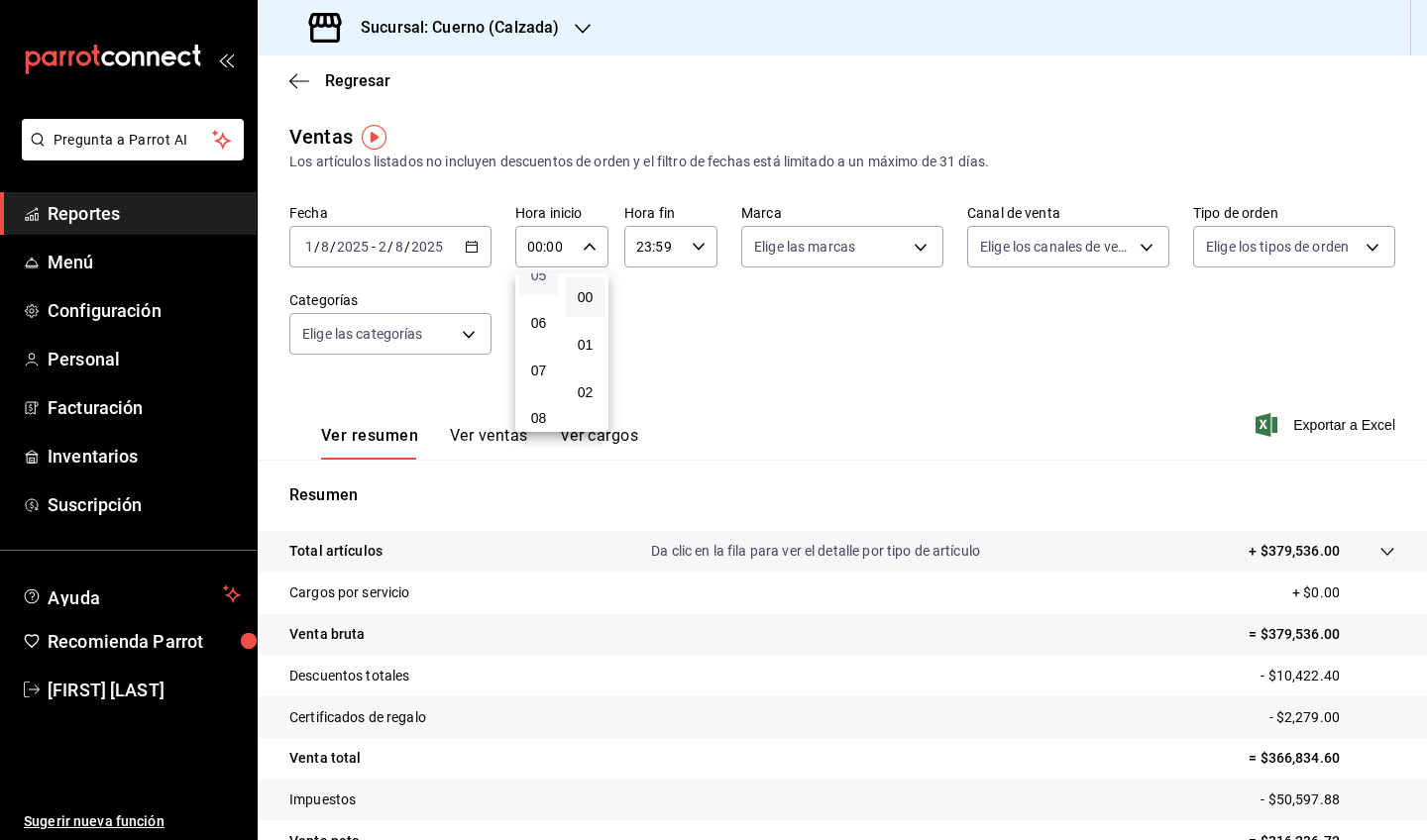 type on "05:00" 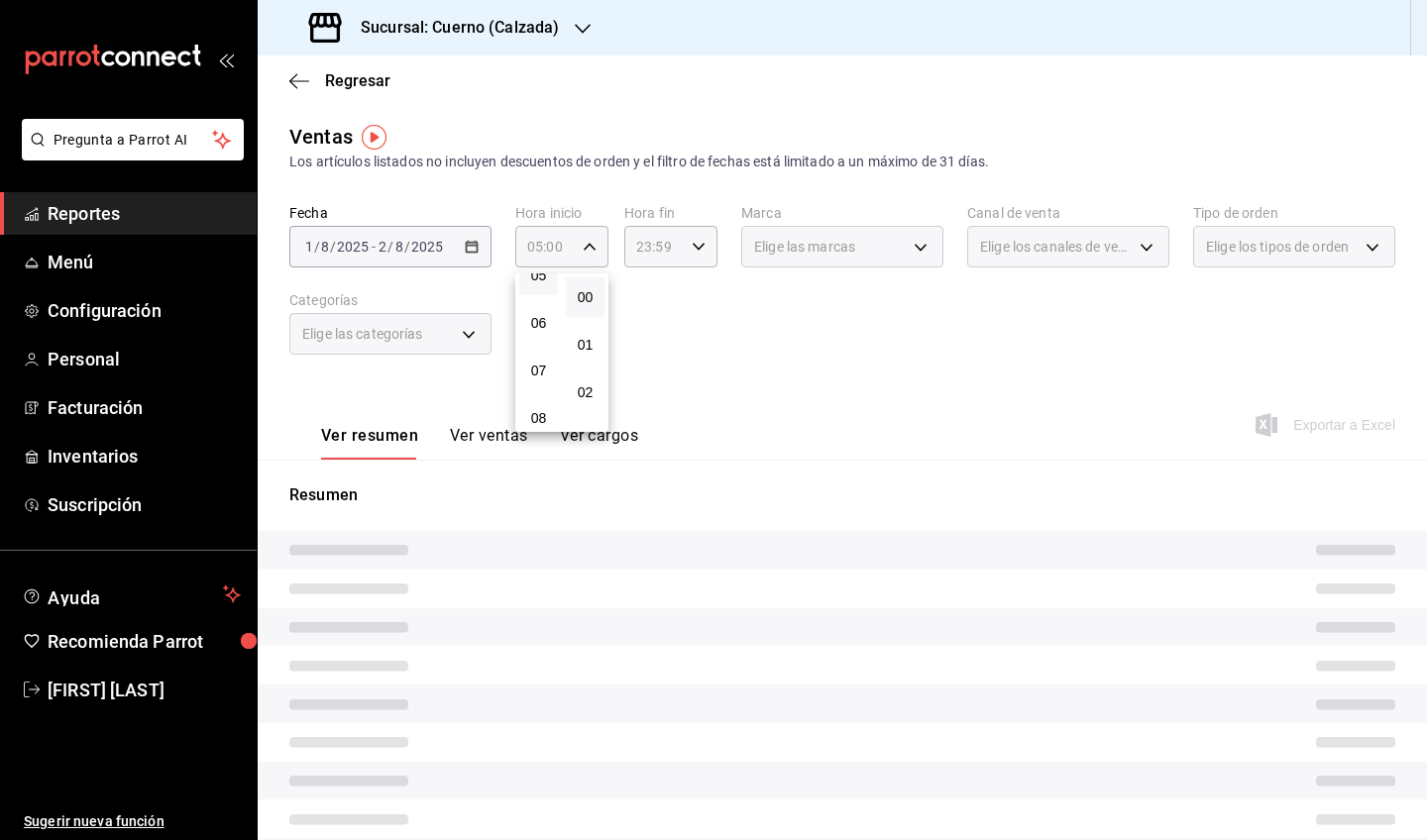 click at bounding box center [714, 420] 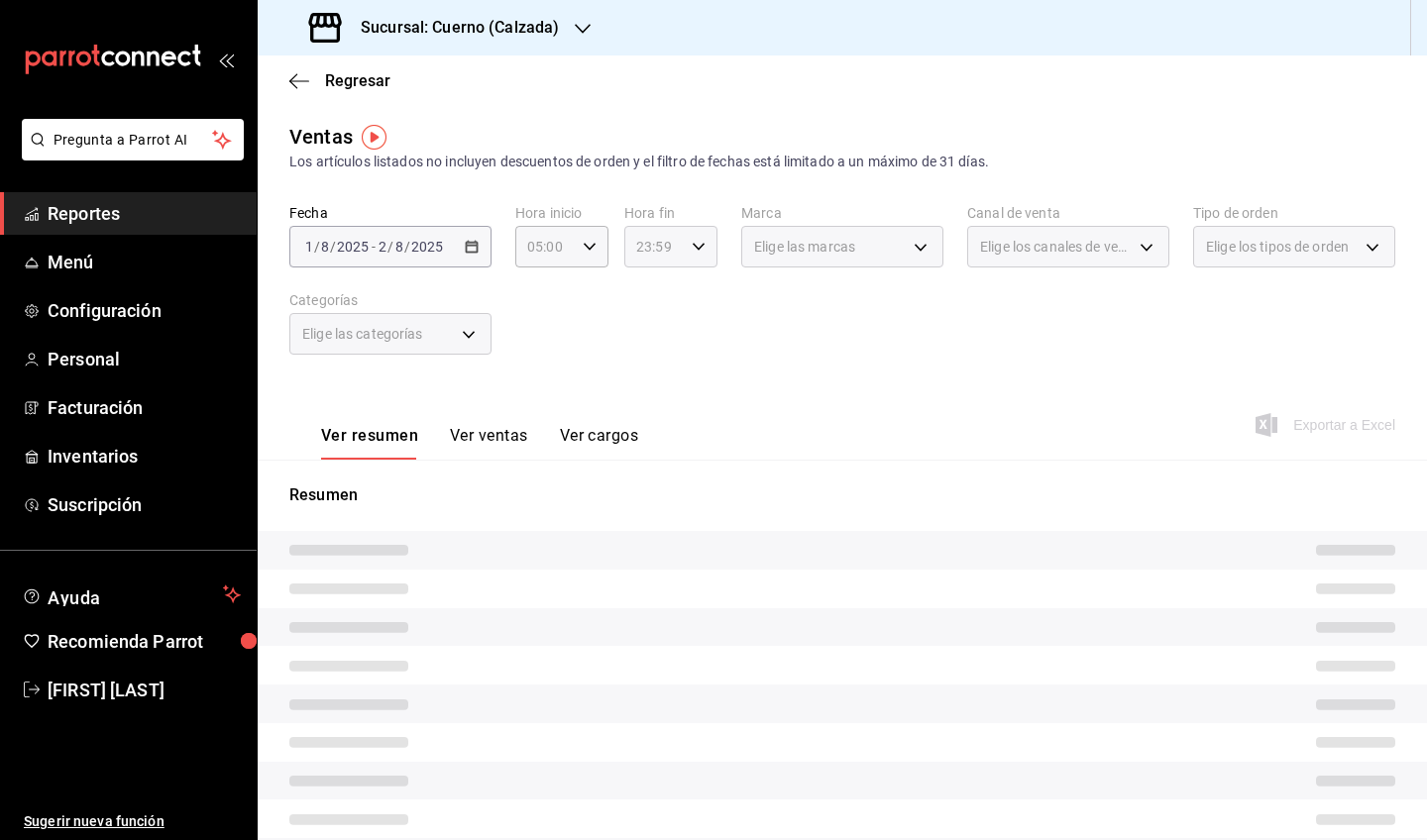 click 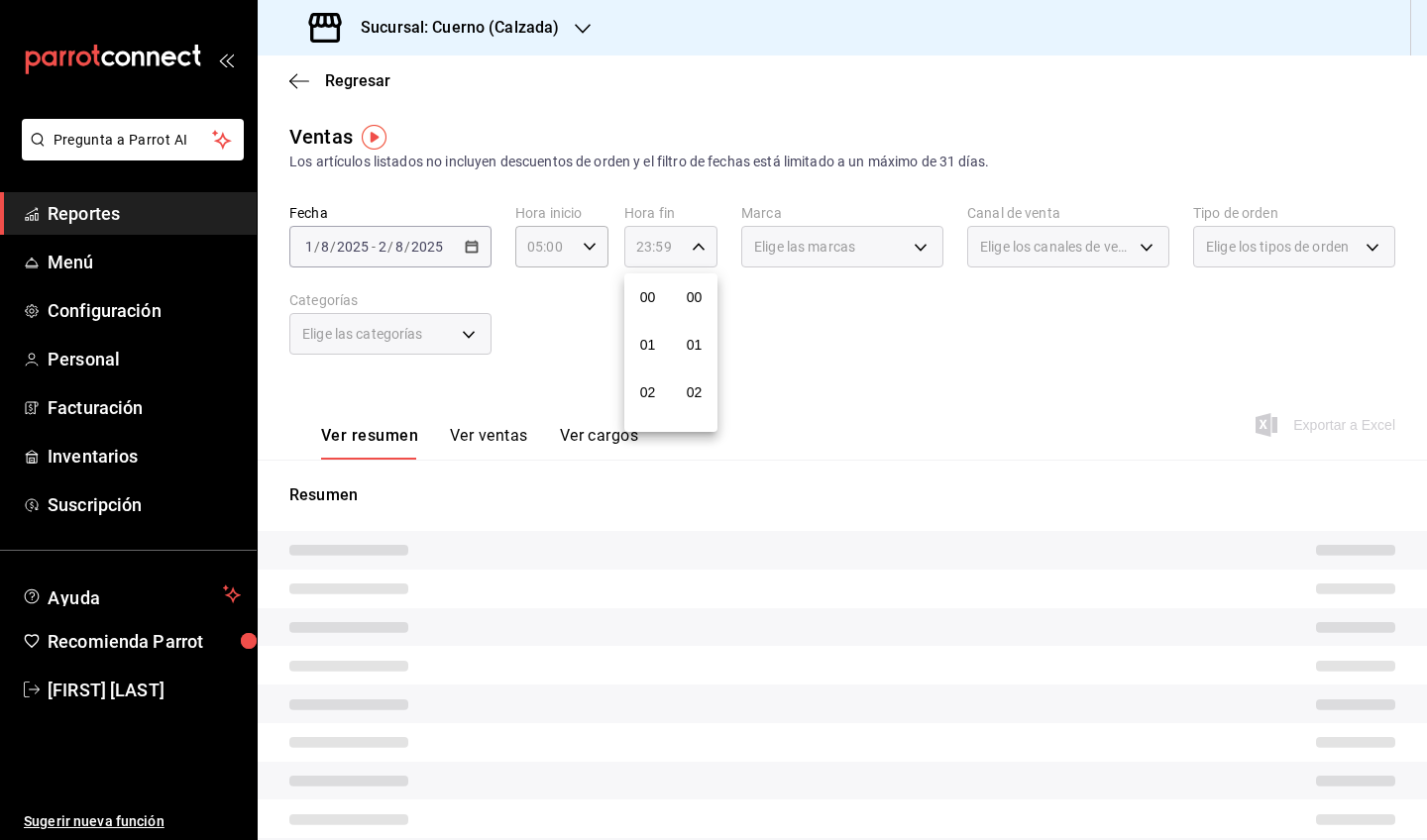scroll, scrollTop: 1006, scrollLeft: 0, axis: vertical 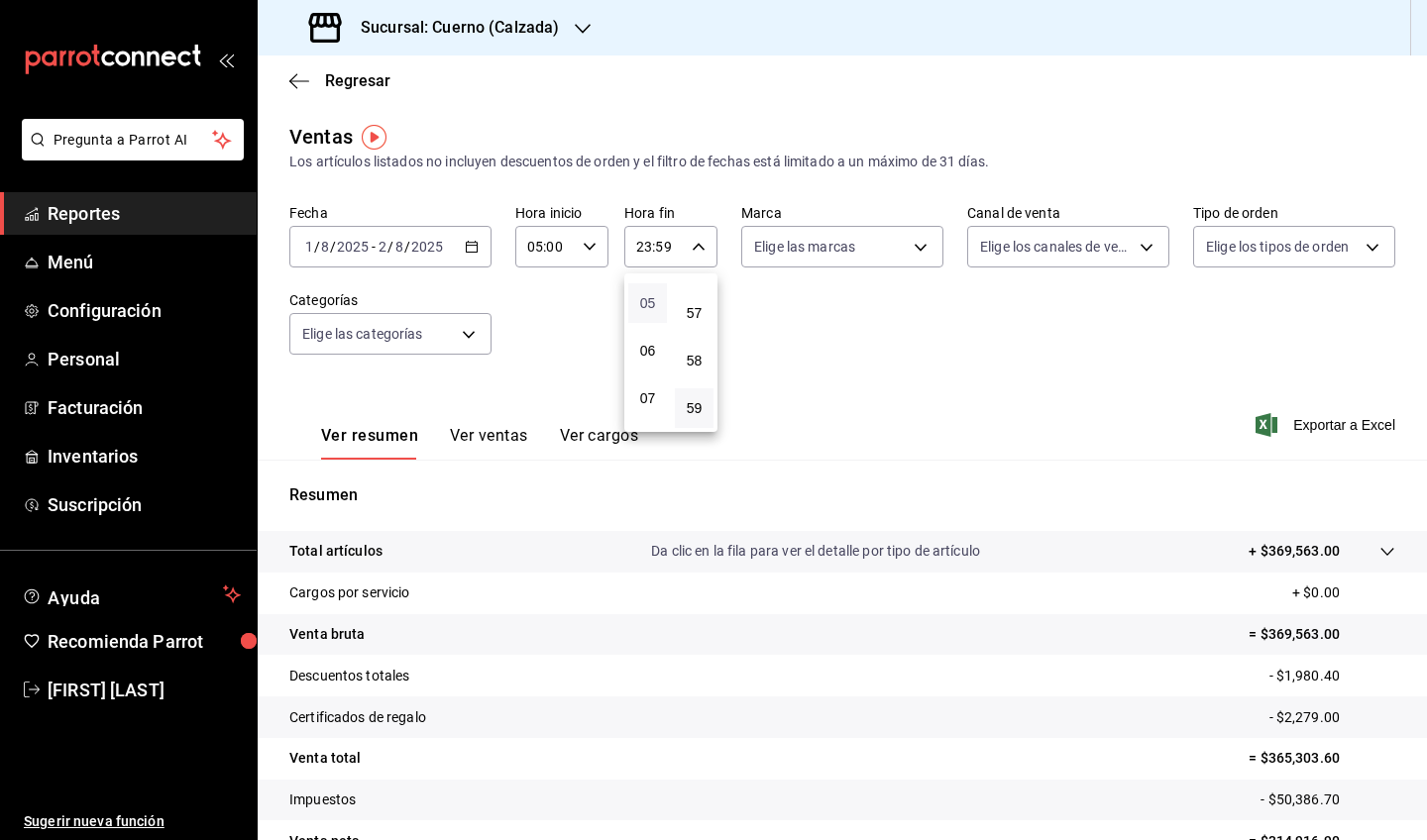 click on "05" at bounding box center [647, 303] 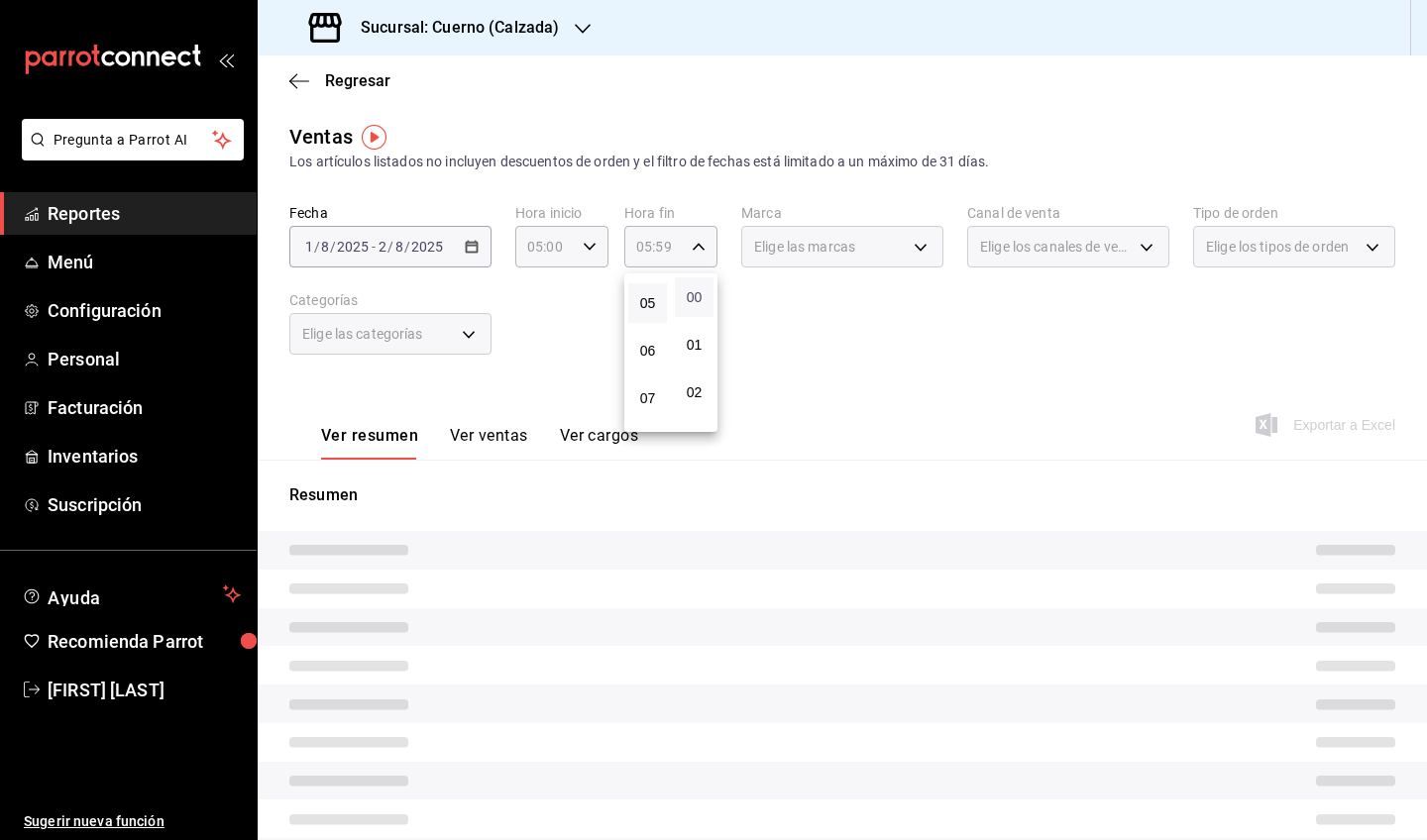 scroll, scrollTop: 0, scrollLeft: 0, axis: both 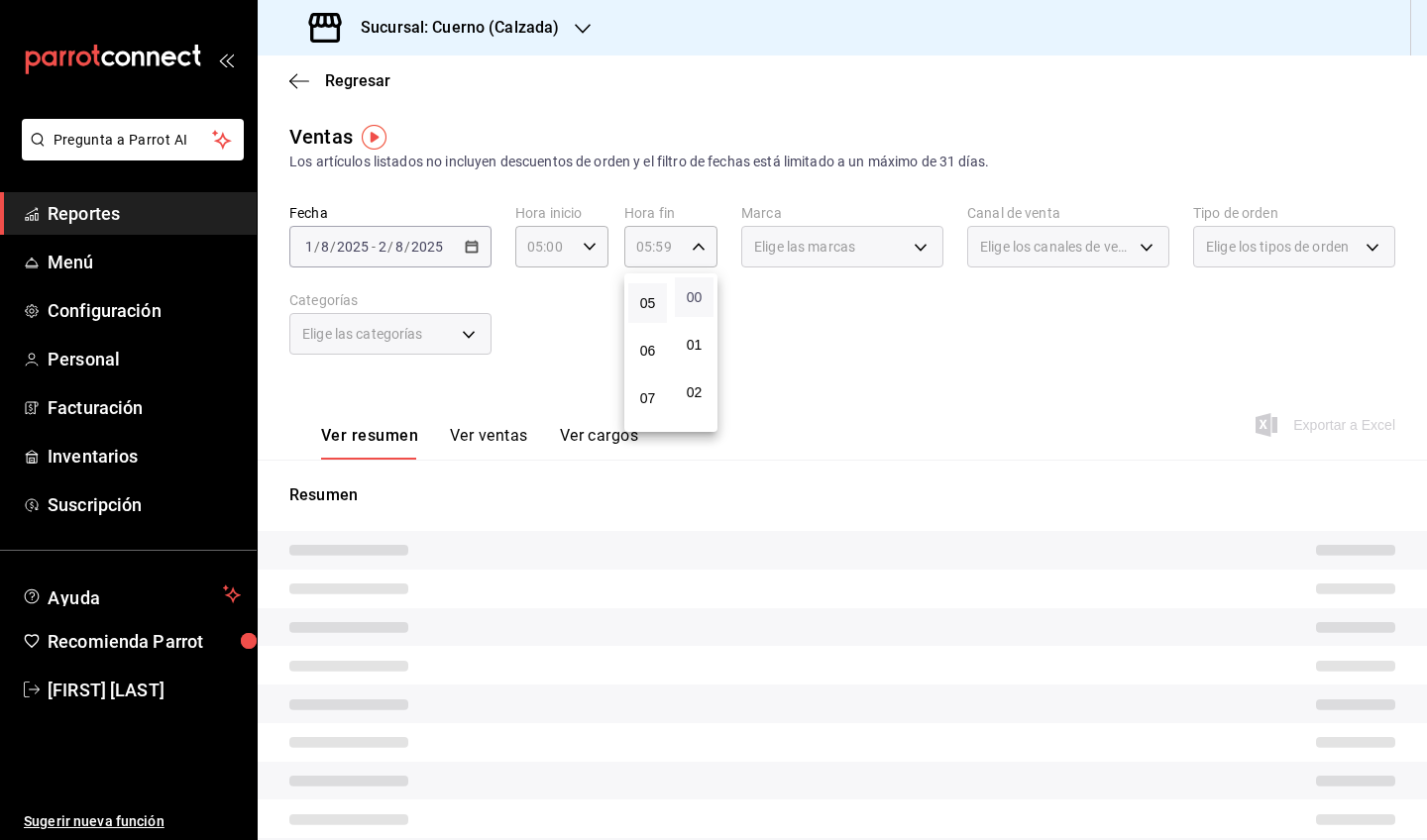 click on "00" at bounding box center (694, 297) 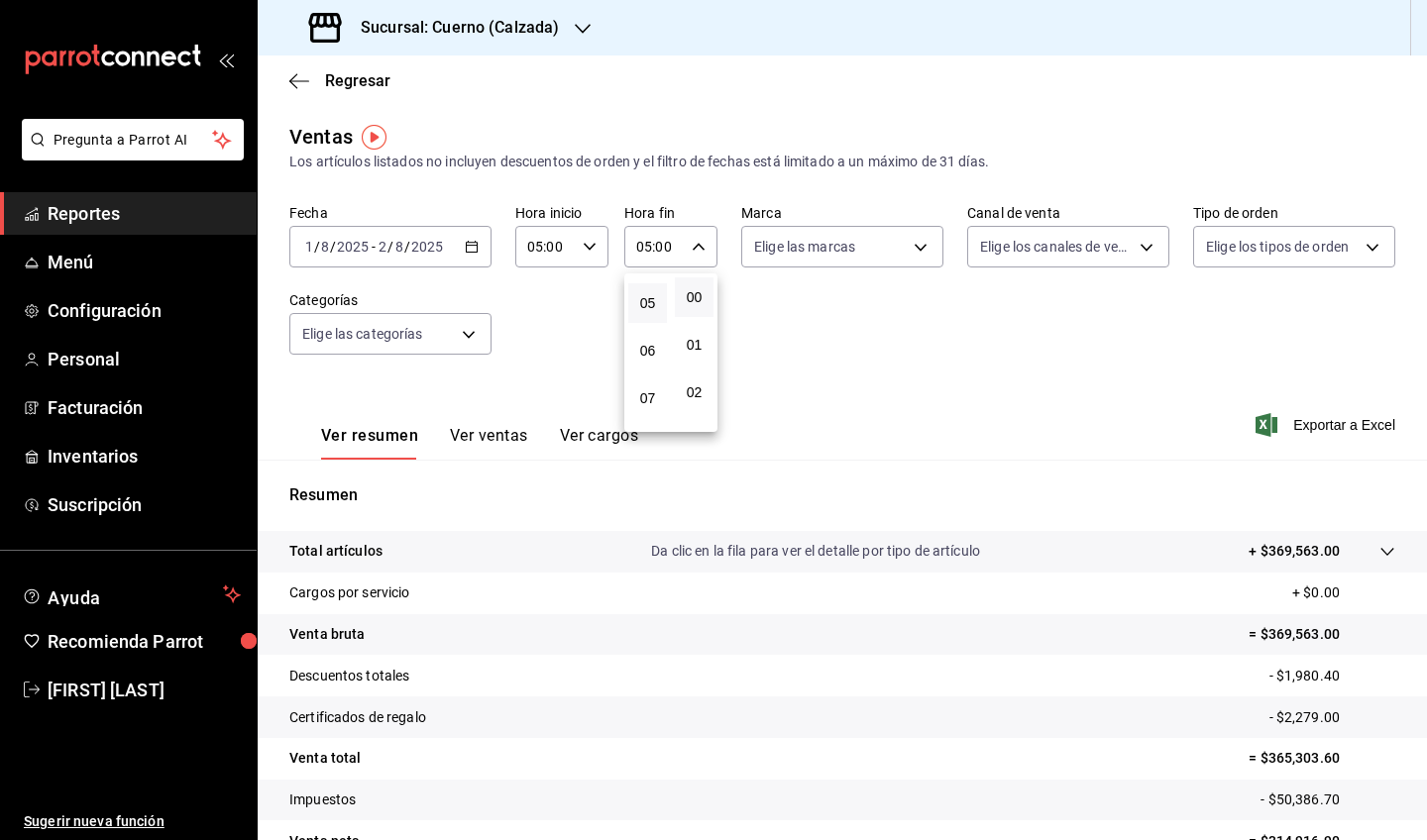 click at bounding box center (714, 420) 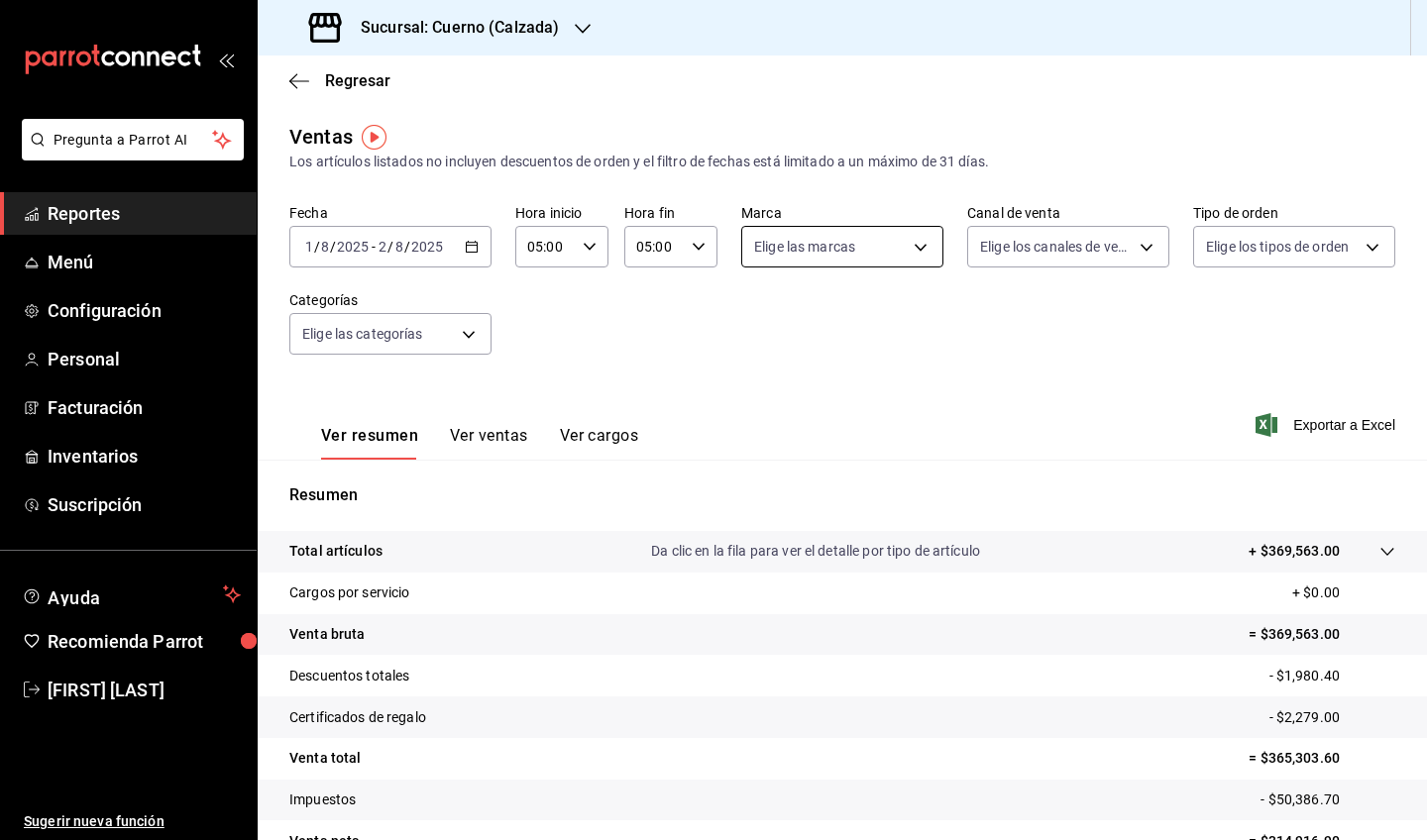 click on "Pregunta a Parrot AI Reportes   Menú   Configuración   Personal   Facturación   Inventarios   Suscripción   Ayuda Recomienda Parrot   [FIRST] [LAST]   Sugerir nueva función   Sucursal: Cuerno ([LOCATION]) Regresar Ventas Los artículos listados no incluyen descuentos de orden y el filtro de fechas está limitado a un máximo de 31 días. Fecha 2025-08-01 1 / 8 / 2025 - 2025-08-02 2 / 8 / 2025 Hora inicio 05:00 Hora inicio Hora fin 05:00 Hora fin Marca Elige las marcas Canal de venta Elige los canales de venta Tipo de orden Elige los tipos de orden Categorías Elige las categorías Ver resumen Ver ventas Ver cargos Exportar a Excel Resumen Total artículos Da clic en la fila para ver el detalle por tipo de artículo + $369,563.00 Cargos por servicio + $0.00 Venta bruta = $369,563.00 Descuentos totales - $1,980.40 Certificados de regalo - $2,279.00 Venta total = $365,303.60 Impuestos - $50,386.70 Venta neta = $314,916.90 Pregunta a Parrot AI Reportes   Menú   Configuración   Personal         Ayuda" at bounding box center (714, 420) 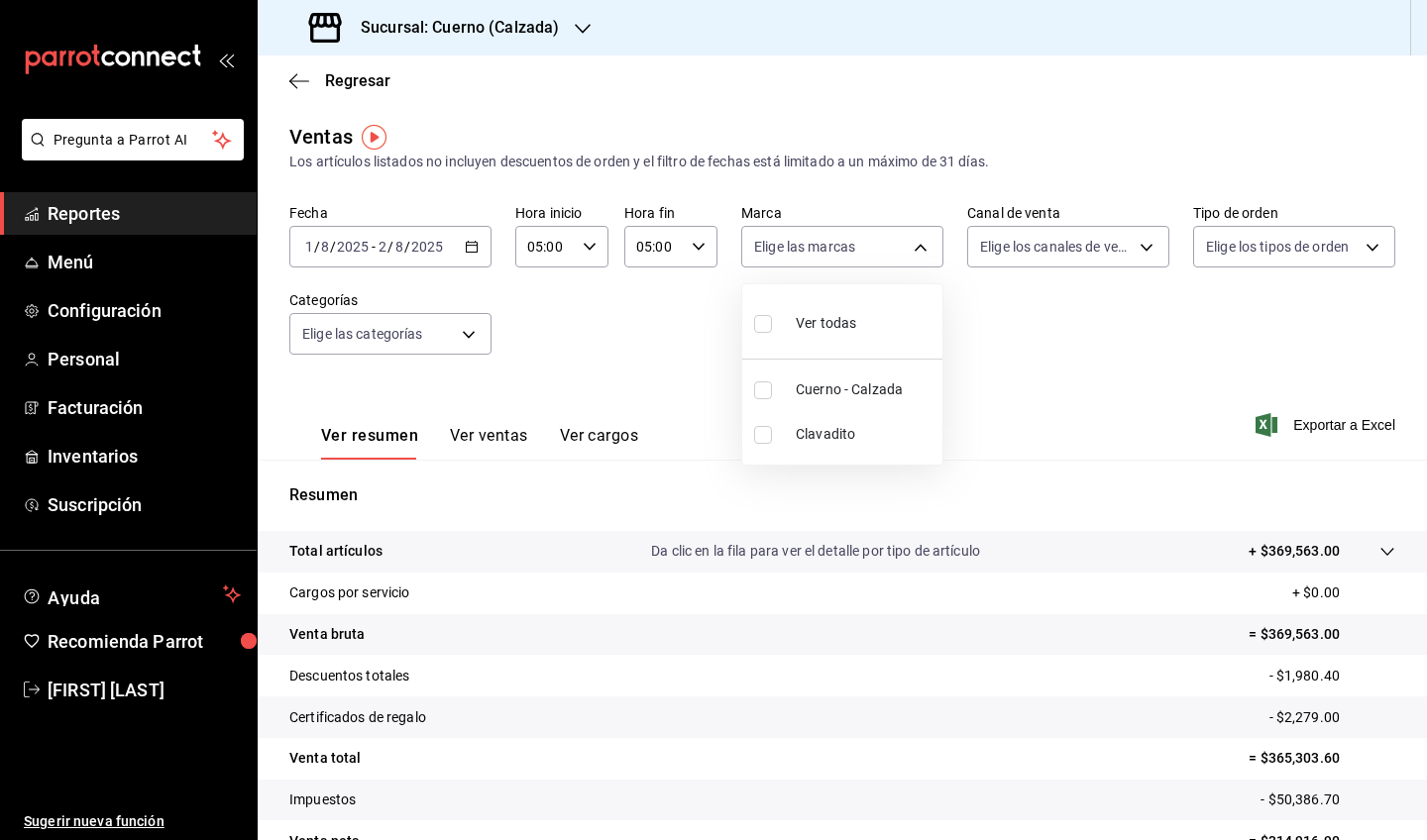 click on "Cuerno - Calzada" at bounding box center (865, 389) 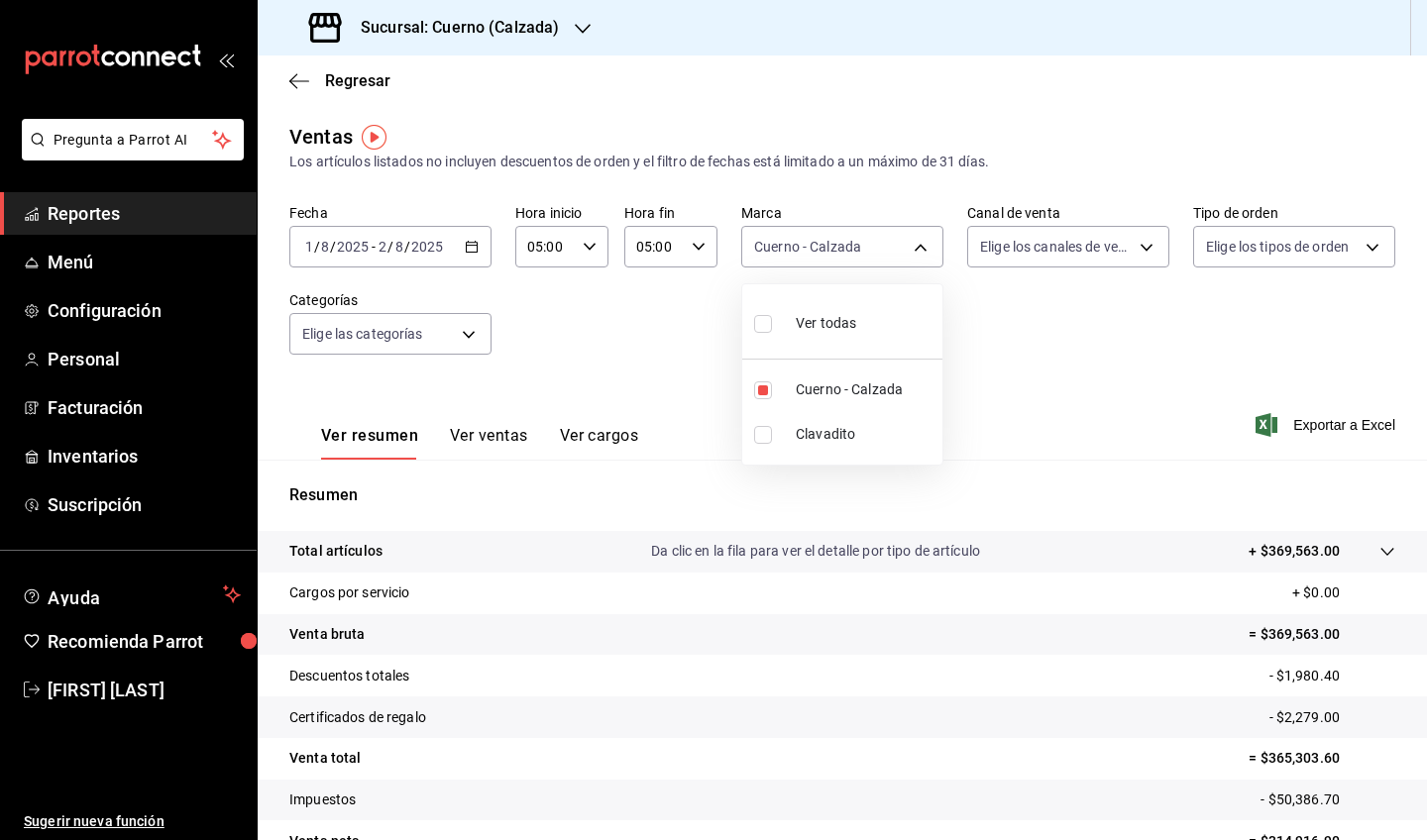 click at bounding box center [714, 420] 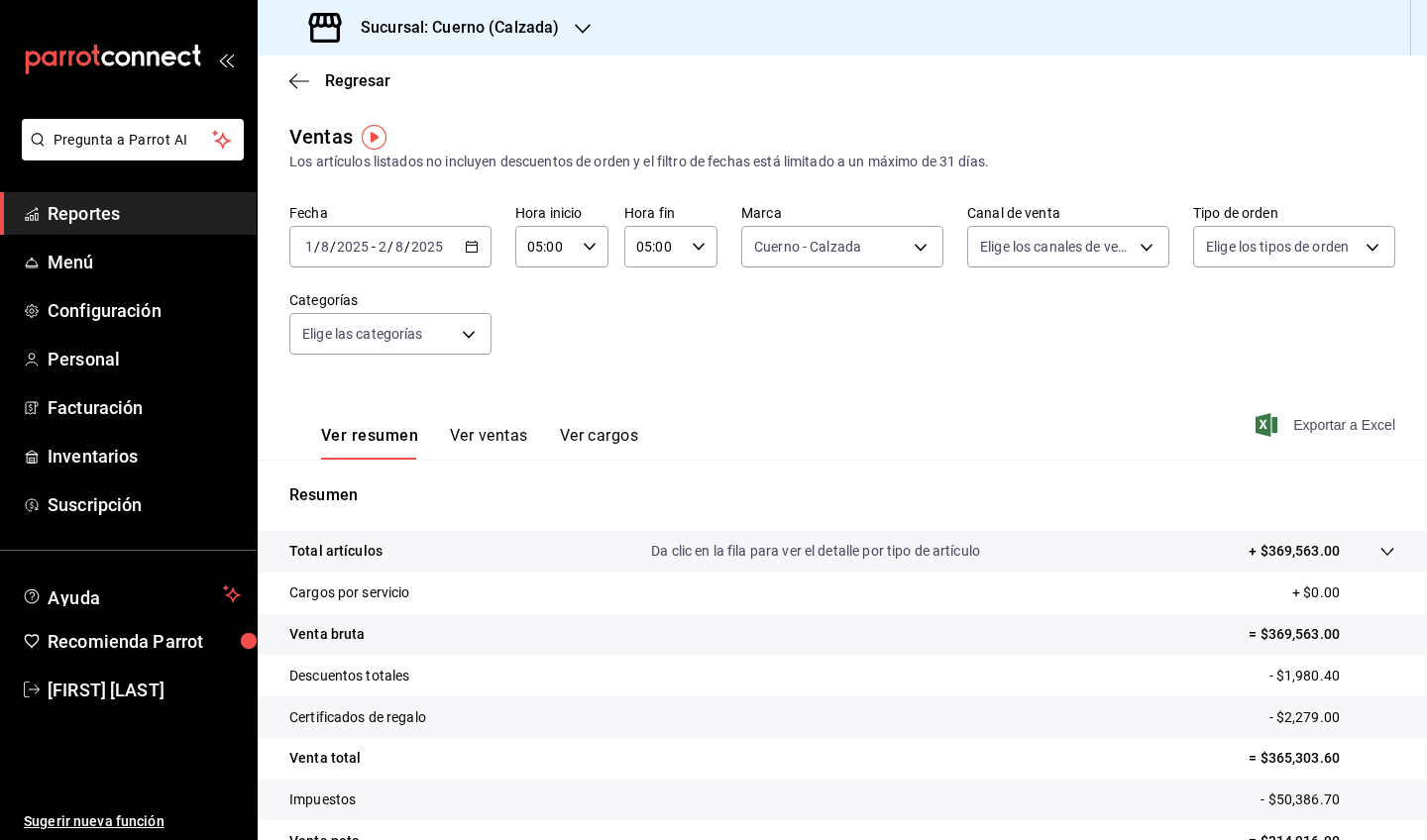 click on "Exportar a Excel" at bounding box center (1327, 425) 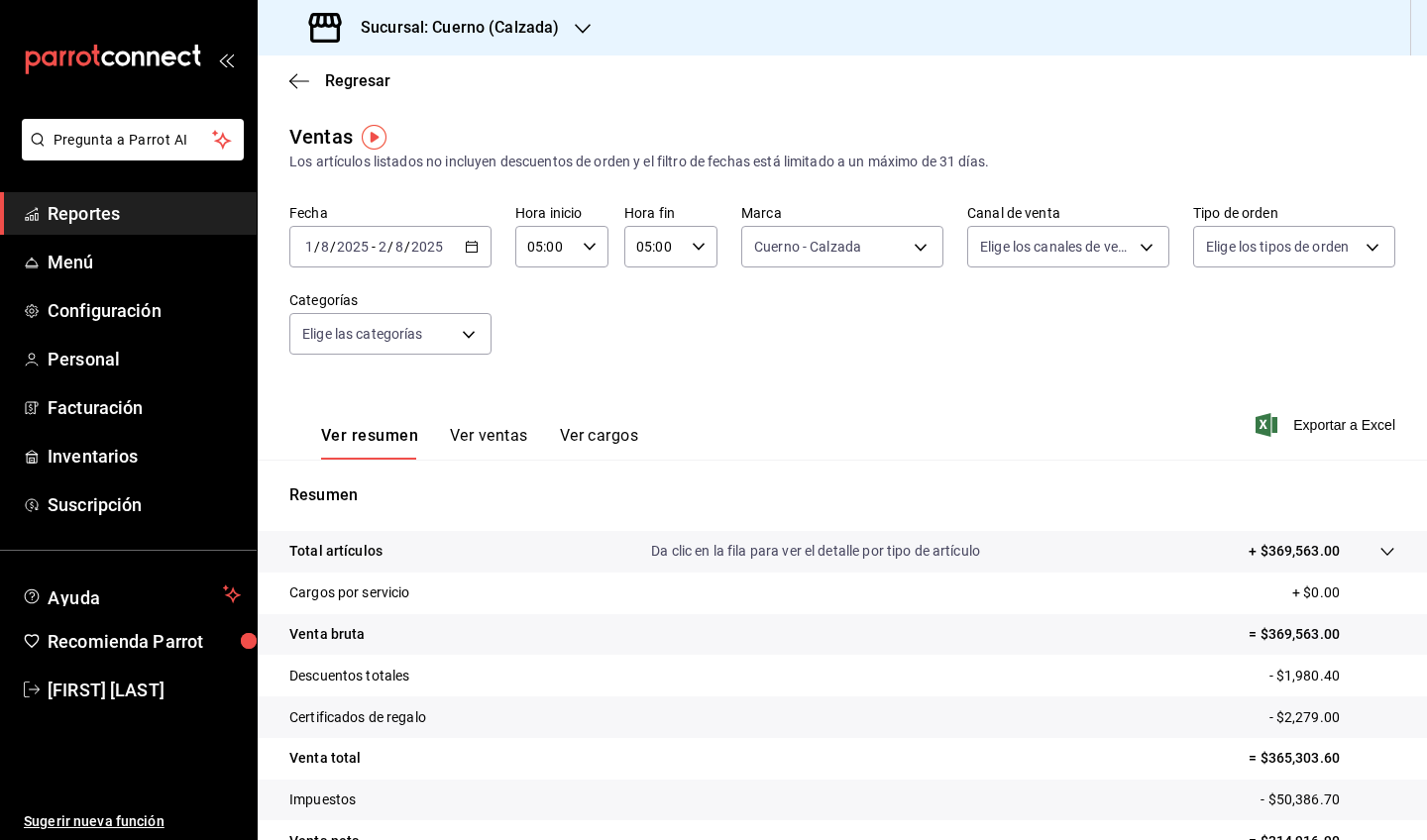 click on "Fecha 2025-08-01 1 / 8 / 2025 - 2025-08-02 2 / 8 / 2025 Hora inicio 05:00 Hora inicio Hora fin 05:00 Hora fin Marca Cuerno - Calzada [UUID] Canal de venta Elige los canales de venta Tipo de orden Elige los tipos de orden Categorías Elige las categorías" at bounding box center [842, 291] 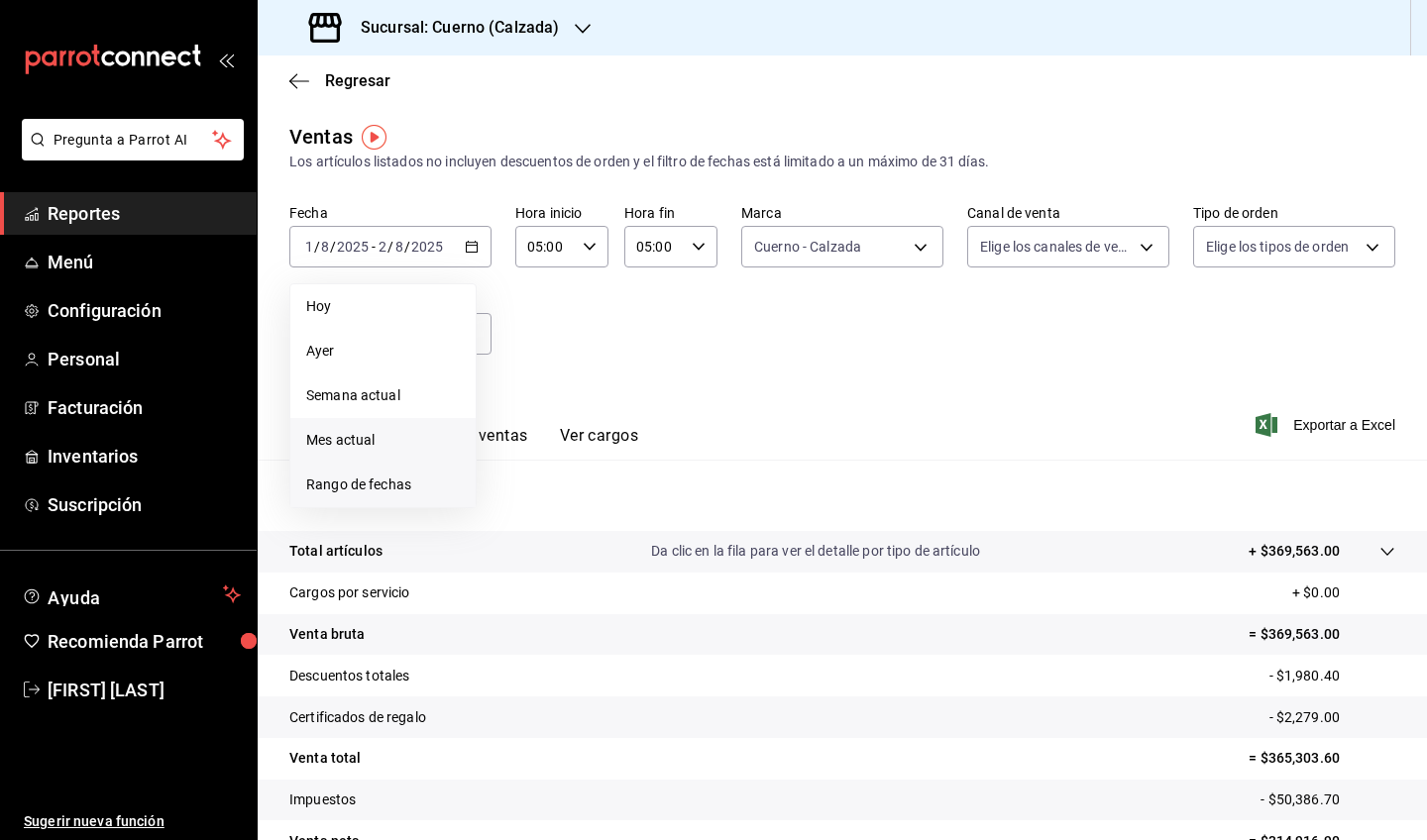 click on "Rango de fechas" at bounding box center (383, 484) 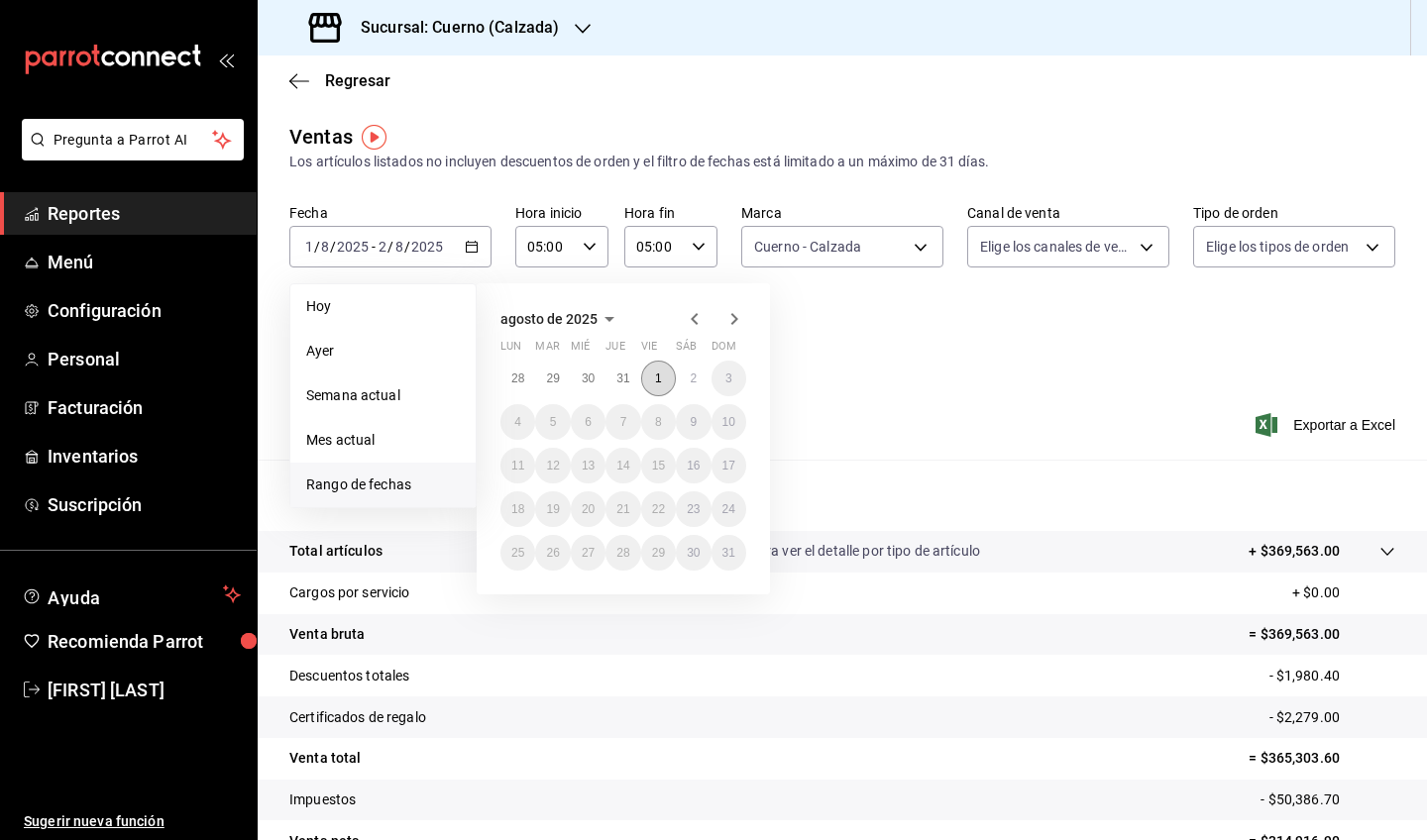 click on "1" at bounding box center [658, 378] 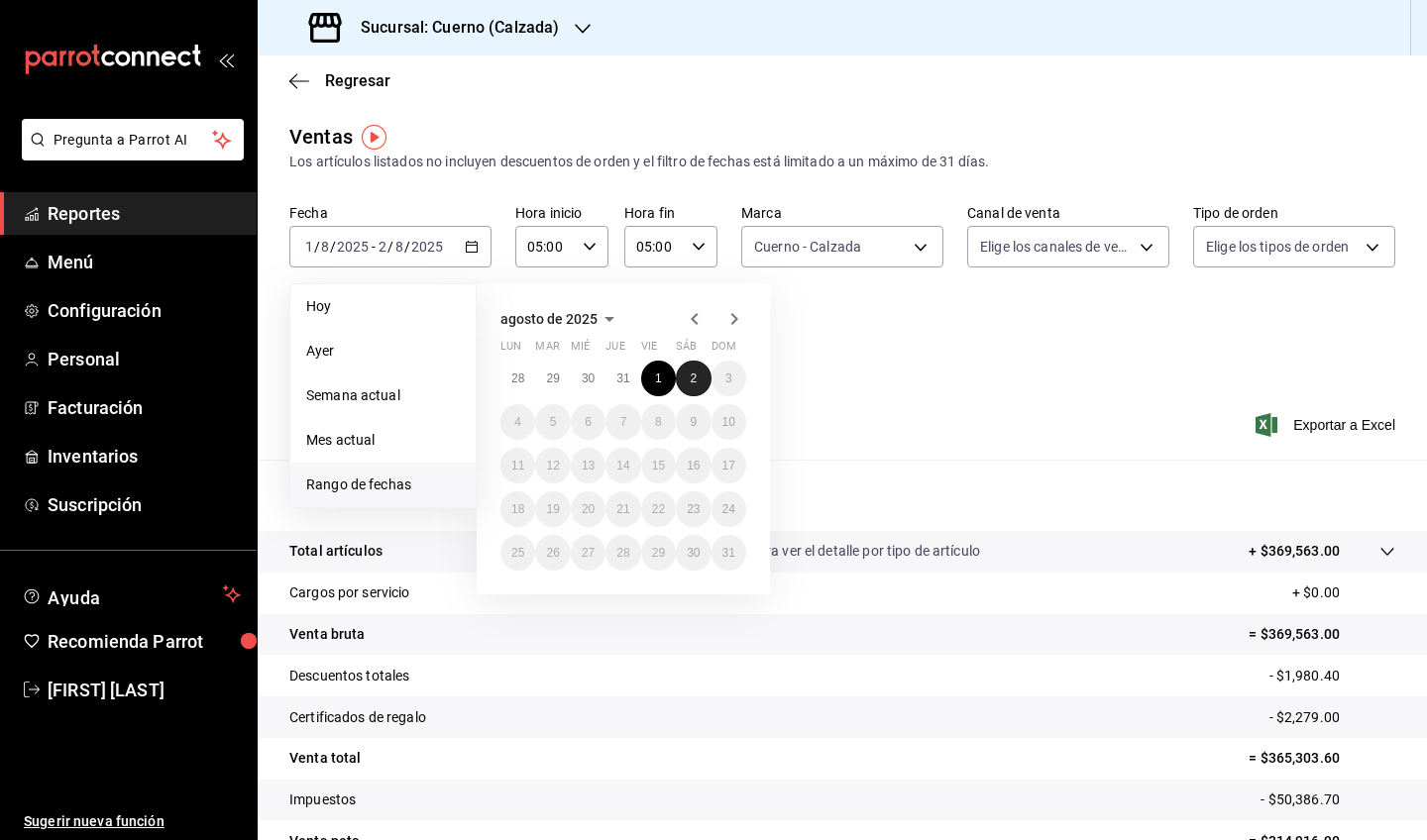 click on "2" at bounding box center (693, 378) 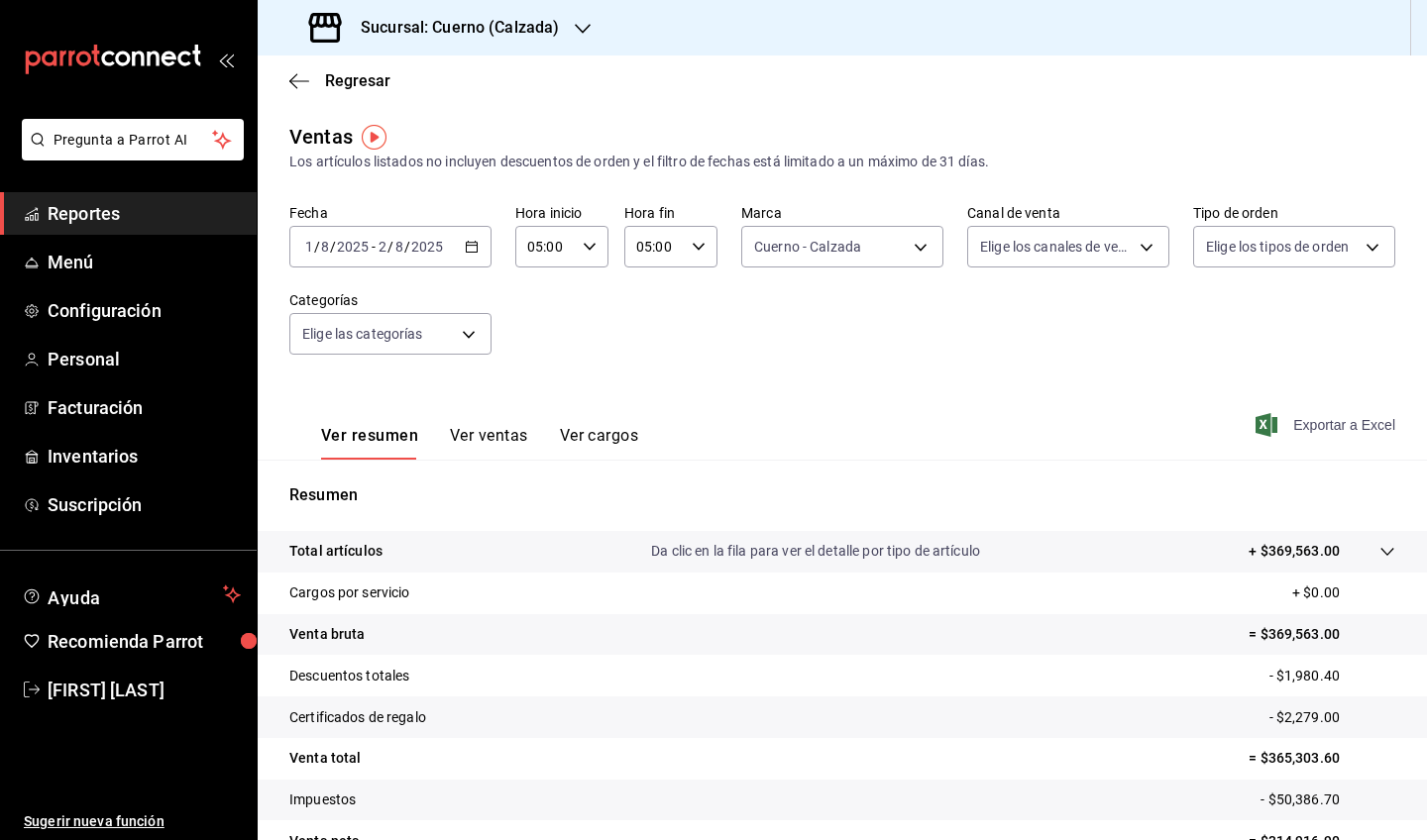 click on "Exportar a Excel" at bounding box center [1327, 425] 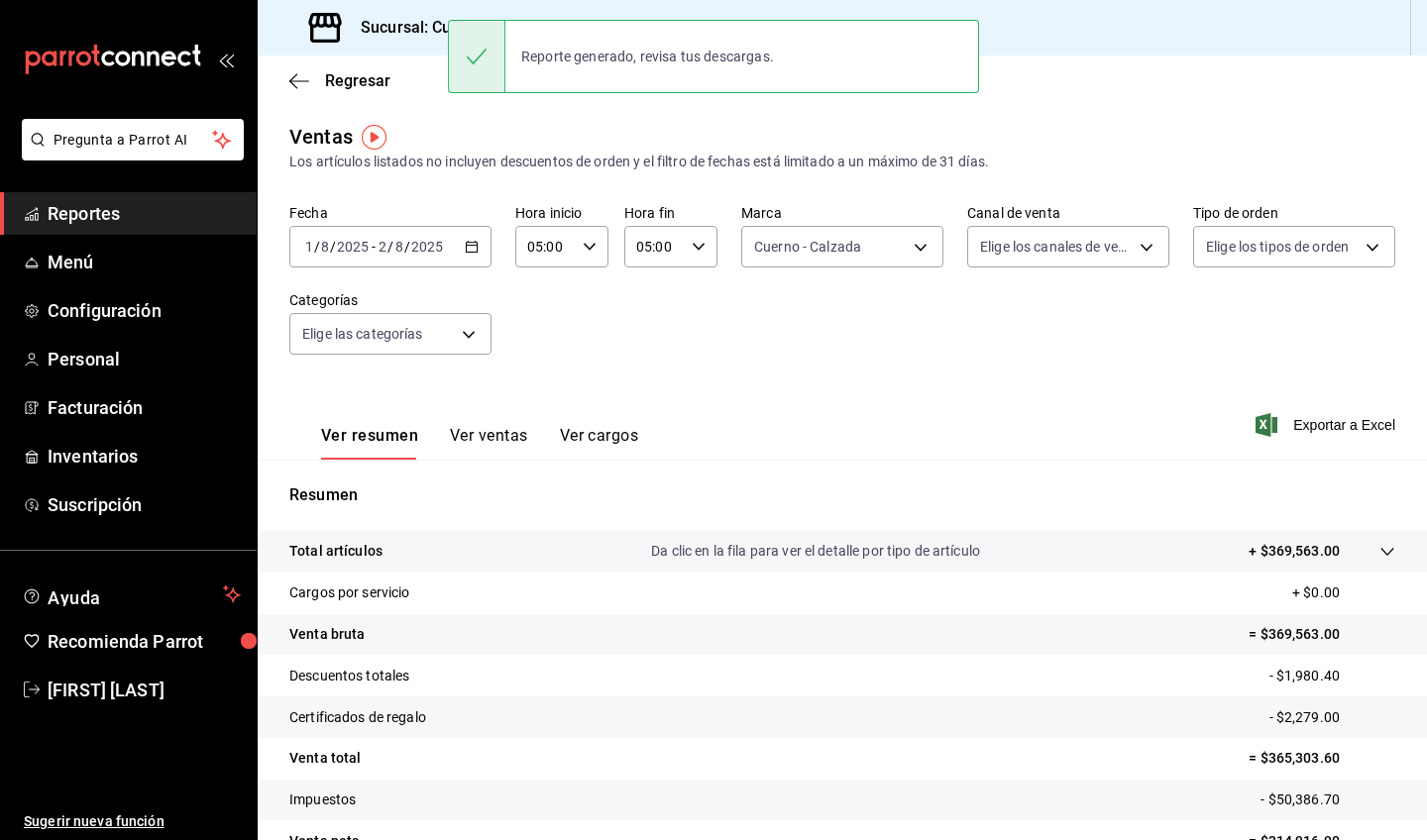 click on "Fecha 2025-08-01 1 / 8 / 2025 - 2025-08-02 2 / 8 / 2025 Hora inicio 05:00 Hora inicio Hora fin 05:00 Hora fin Marca Cuerno - Calzada [UUID] Canal de venta Elige los canales de venta Tipo de orden Elige los tipos de orden Categorías Elige las categorías" at bounding box center [842, 291] 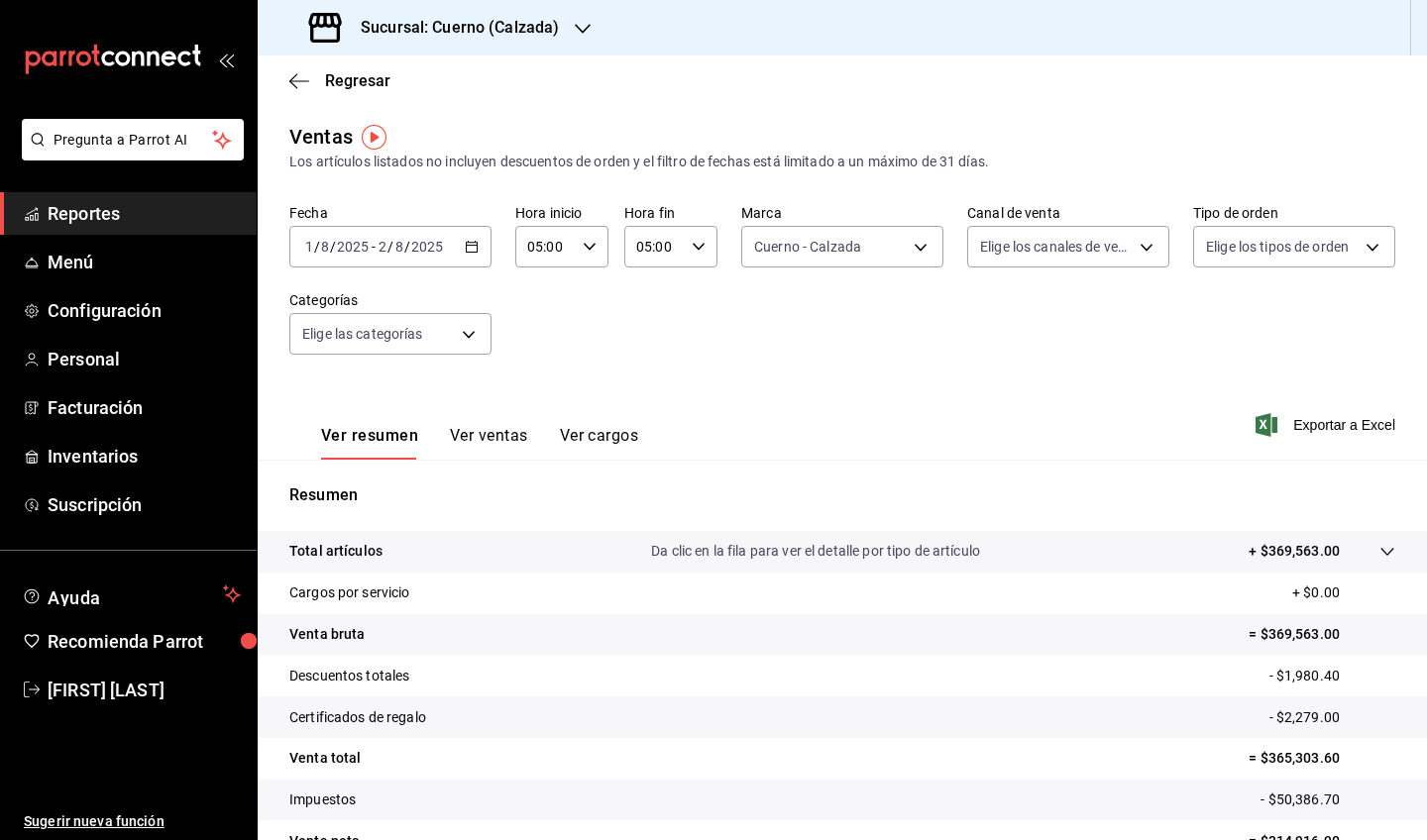 click on "Ver resumen Ver ventas Ver cargos Exportar a Excel" at bounding box center (842, 419) 